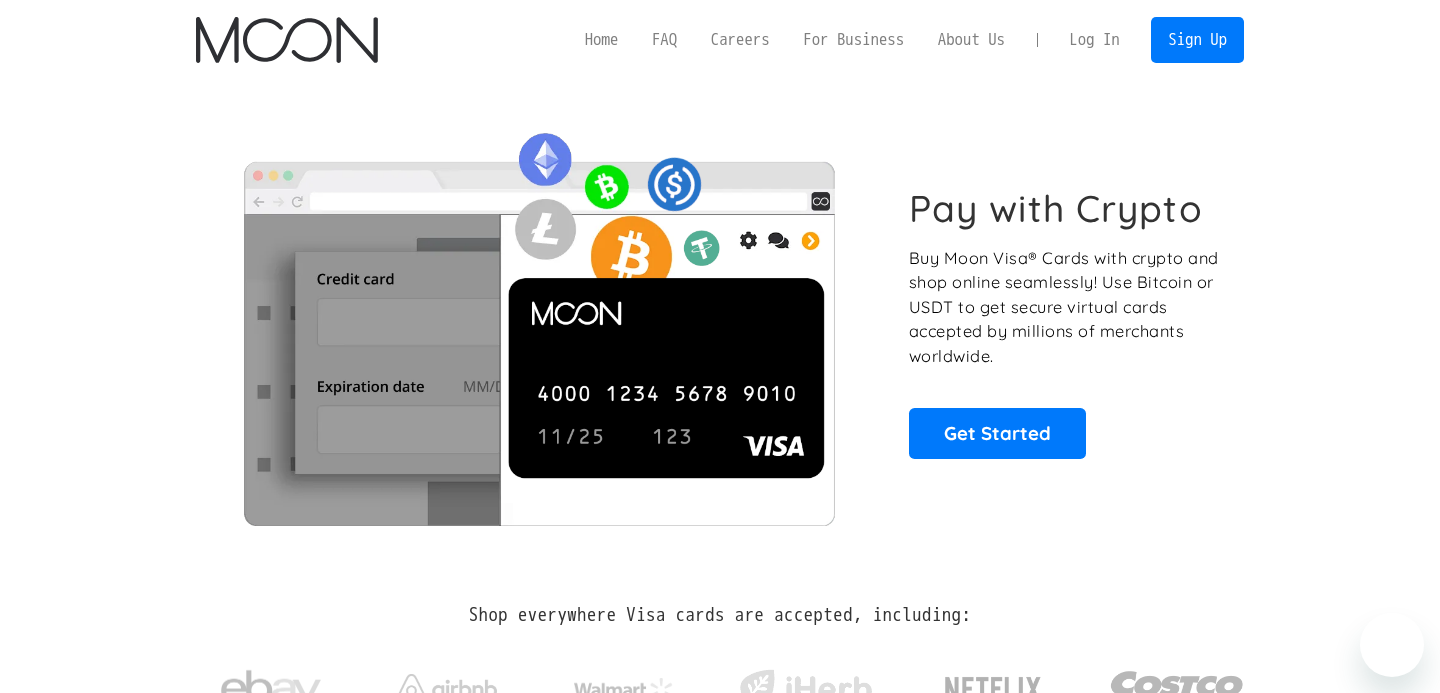 scroll, scrollTop: 0, scrollLeft: 0, axis: both 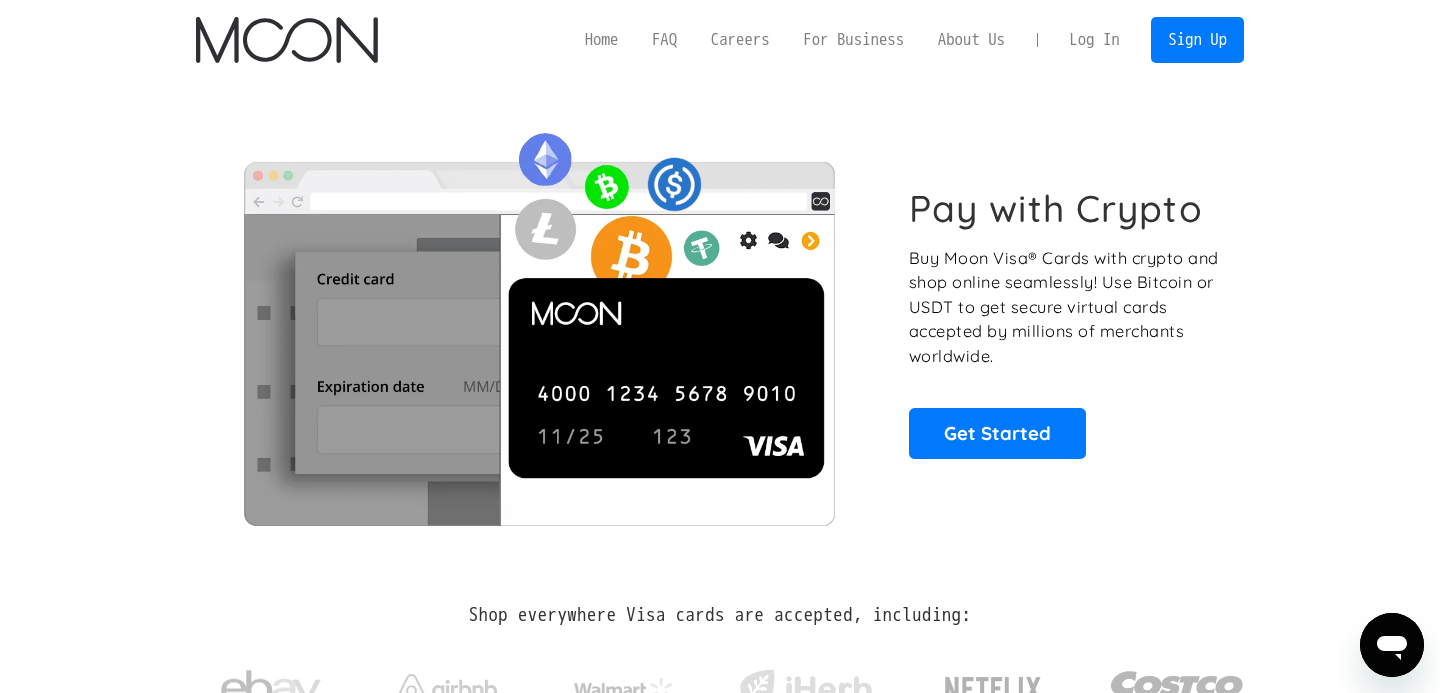 click on "Log In" at bounding box center (1094, 40) 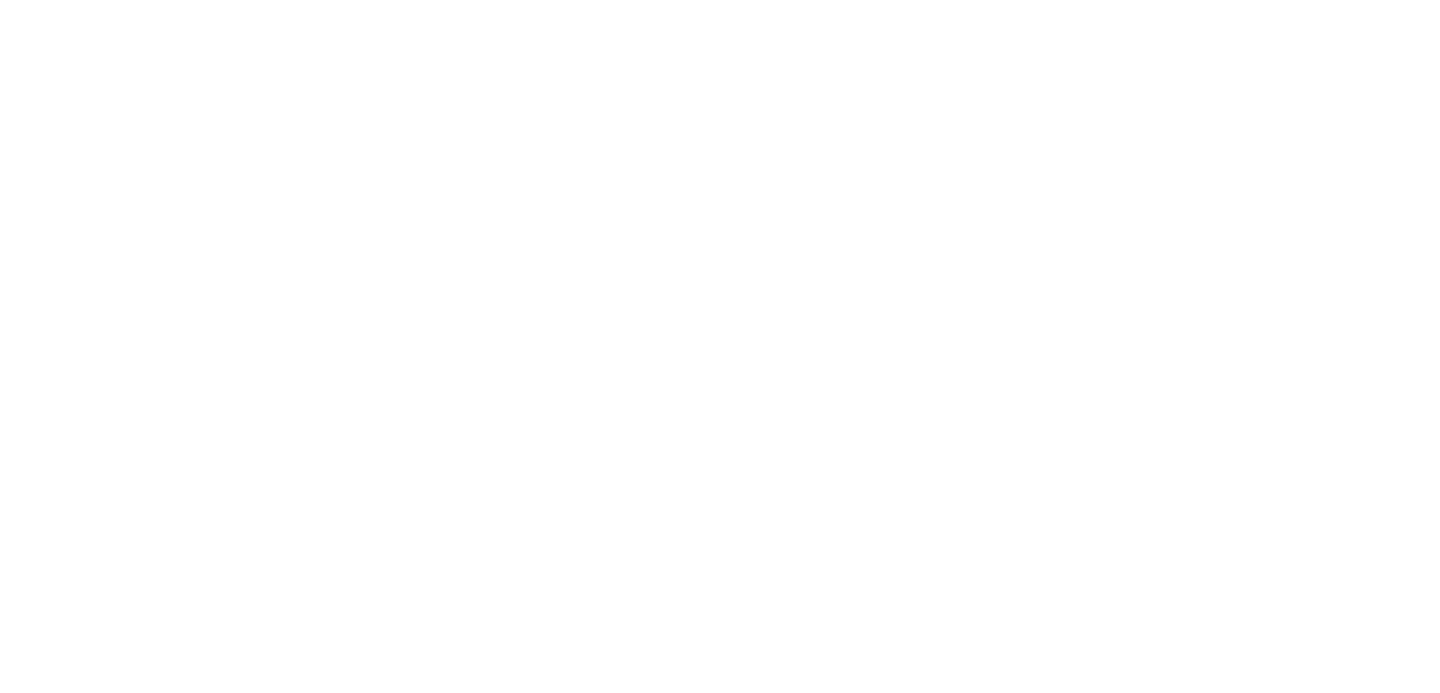 scroll, scrollTop: 0, scrollLeft: 0, axis: both 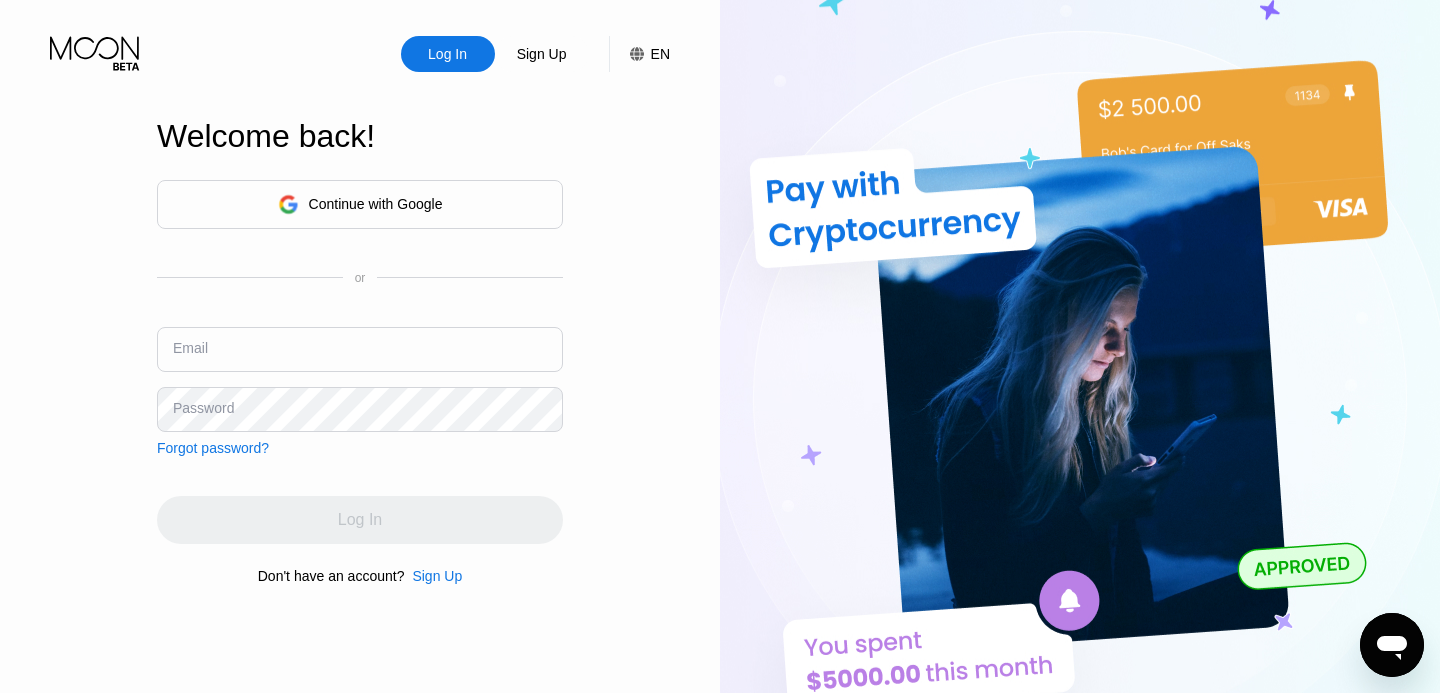 click at bounding box center (360, 349) 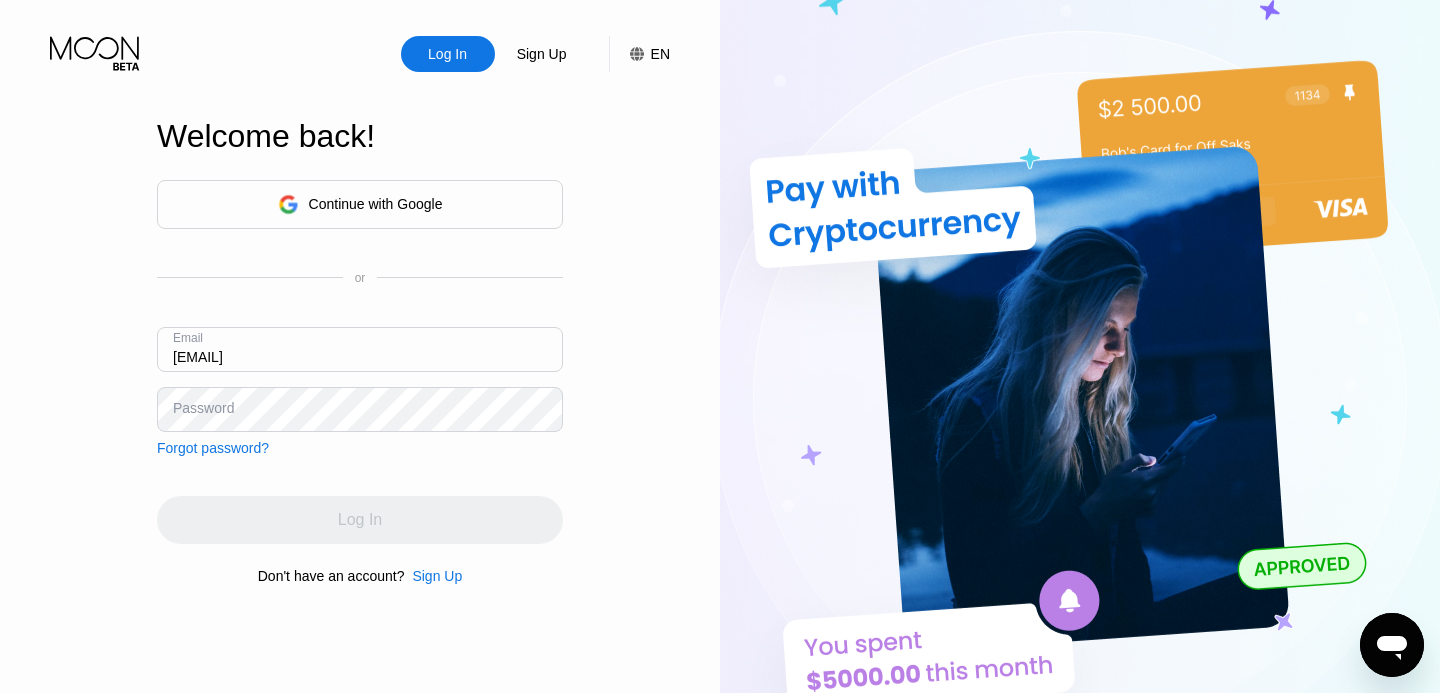 type on "[EMAIL]" 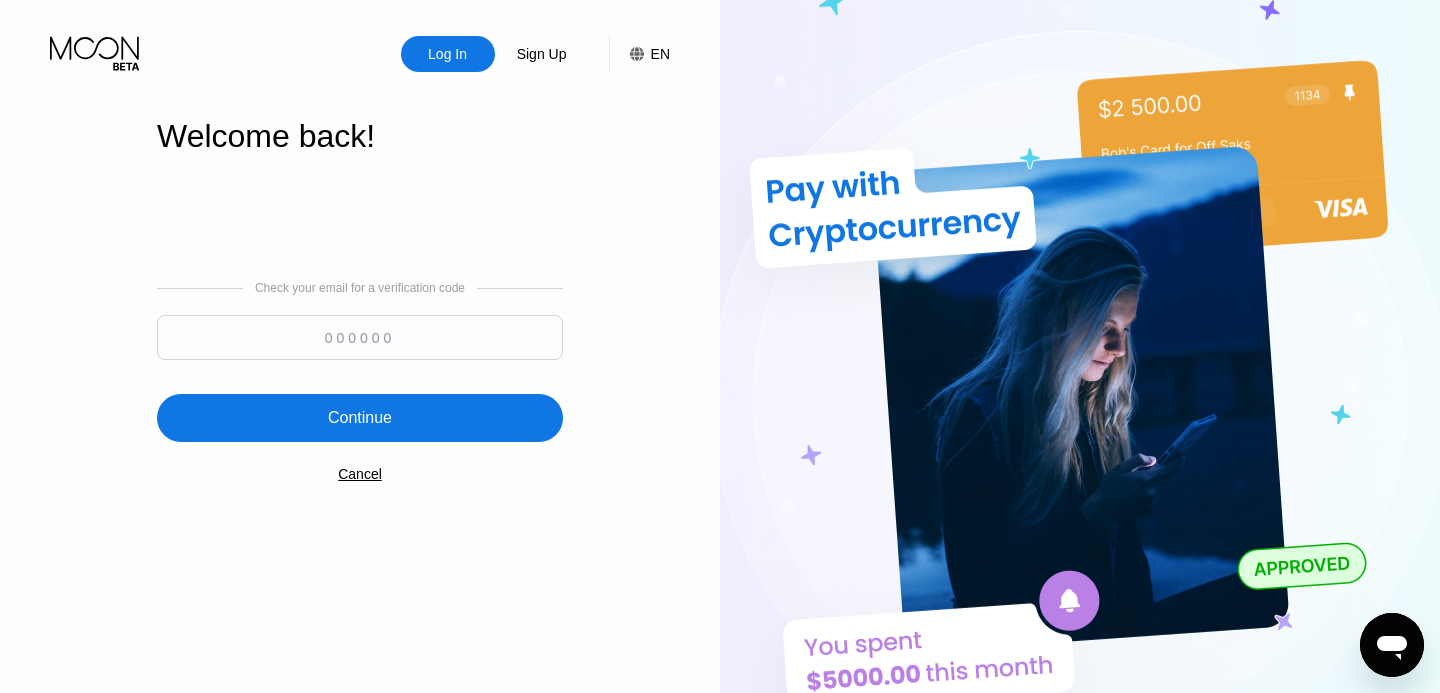 click at bounding box center (360, 337) 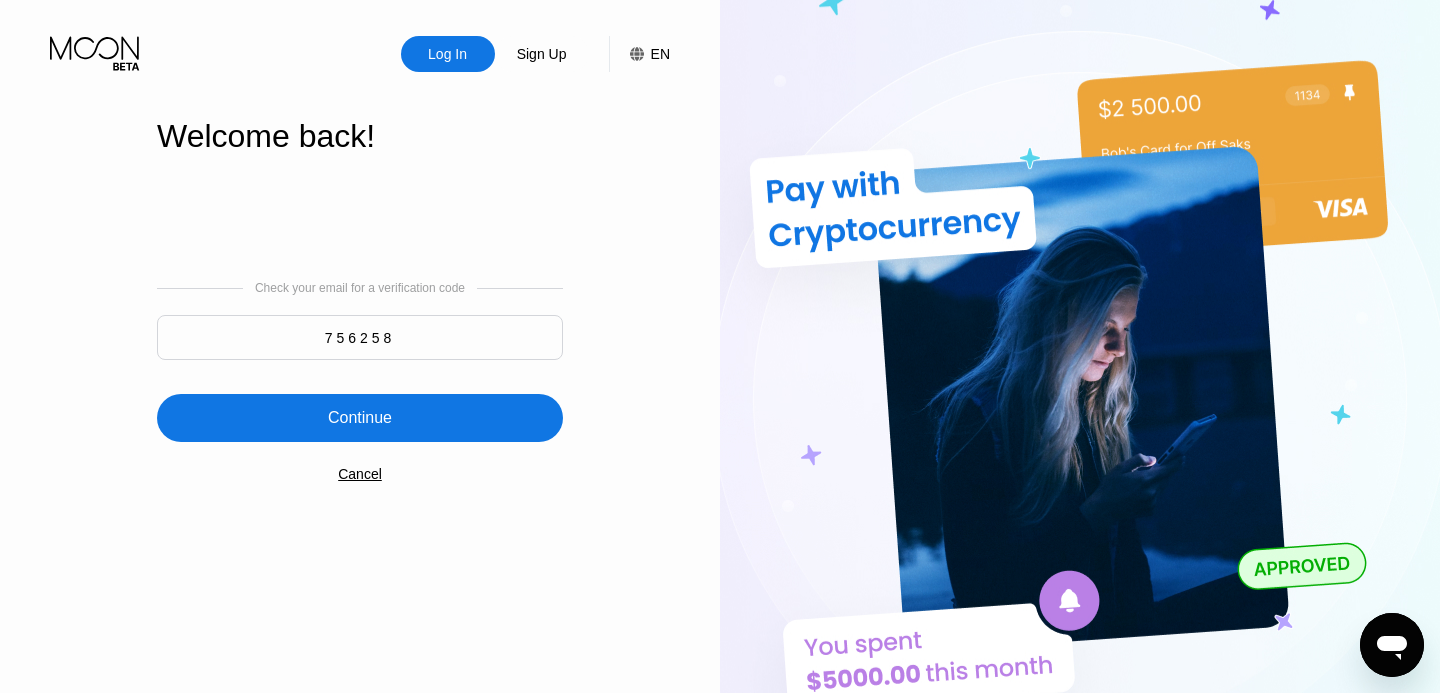 type on "756258" 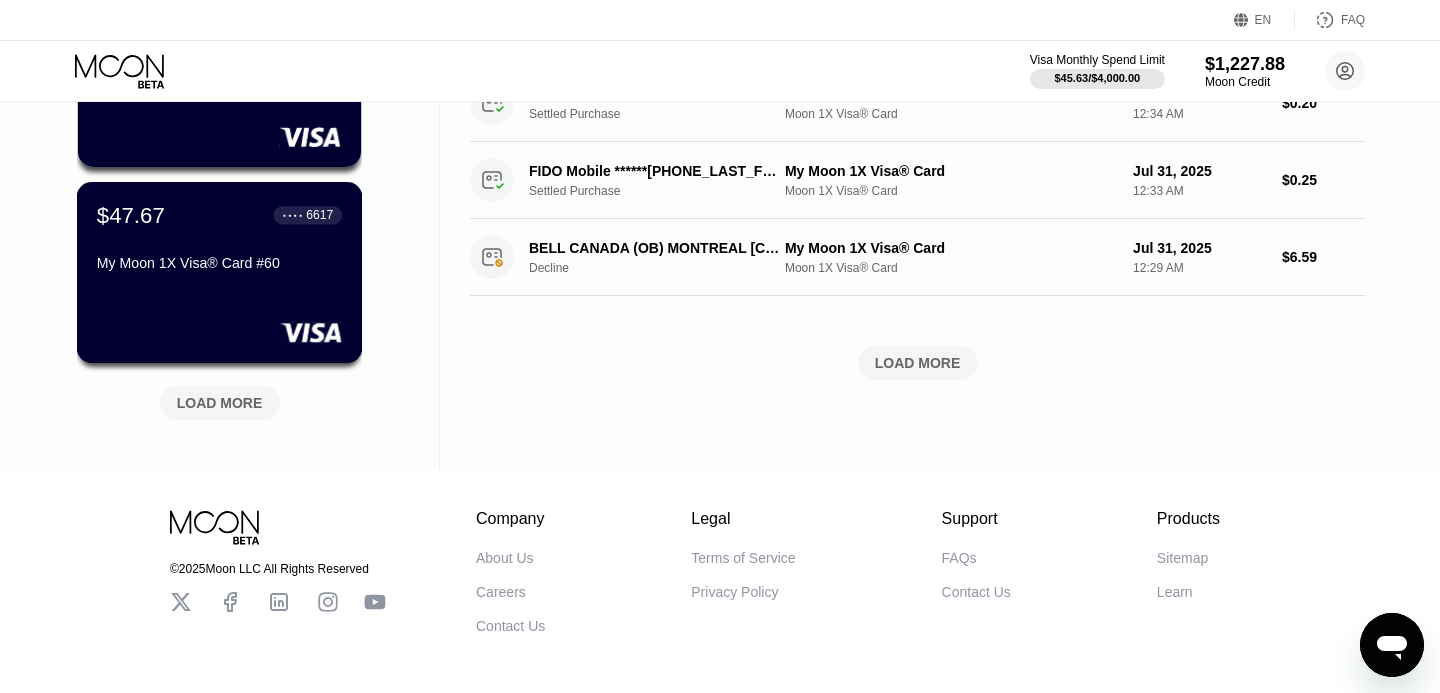 scroll, scrollTop: 902, scrollLeft: 0, axis: vertical 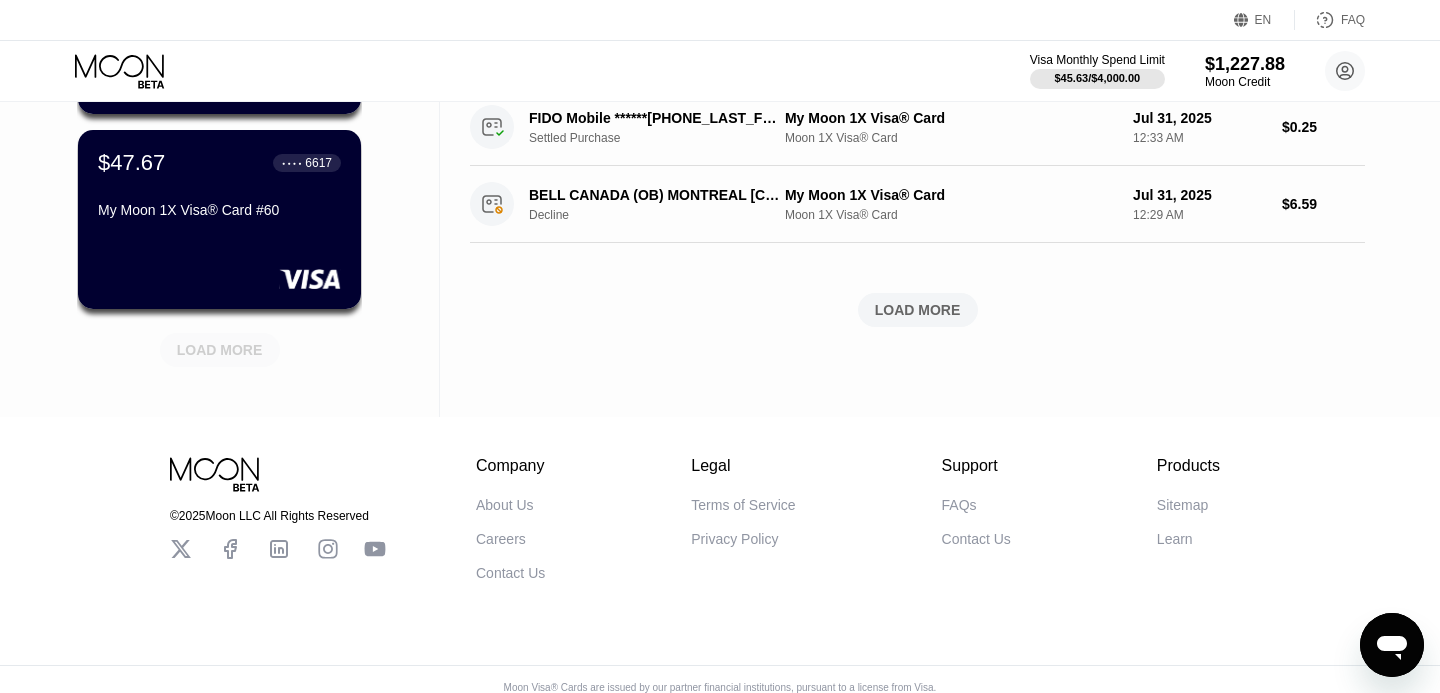 click on "LOAD MORE" at bounding box center [220, 350] 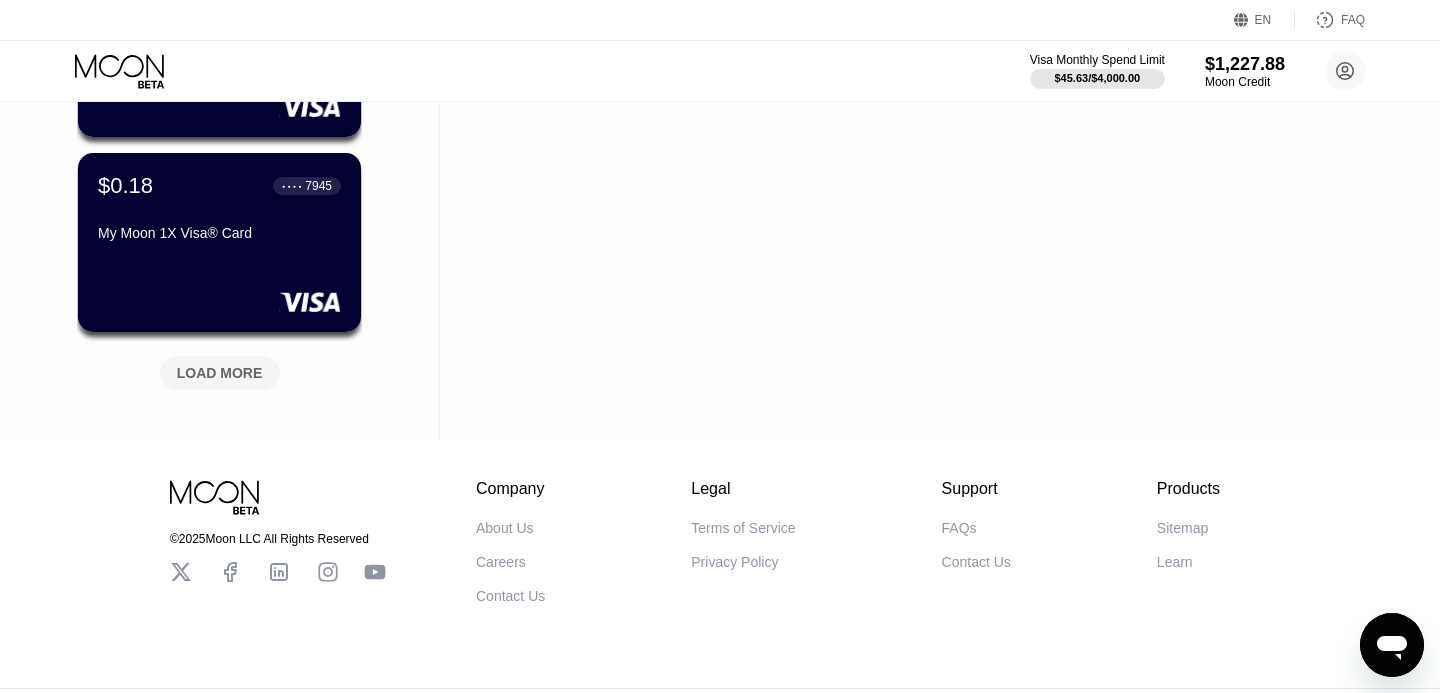 scroll, scrollTop: 1887, scrollLeft: 0, axis: vertical 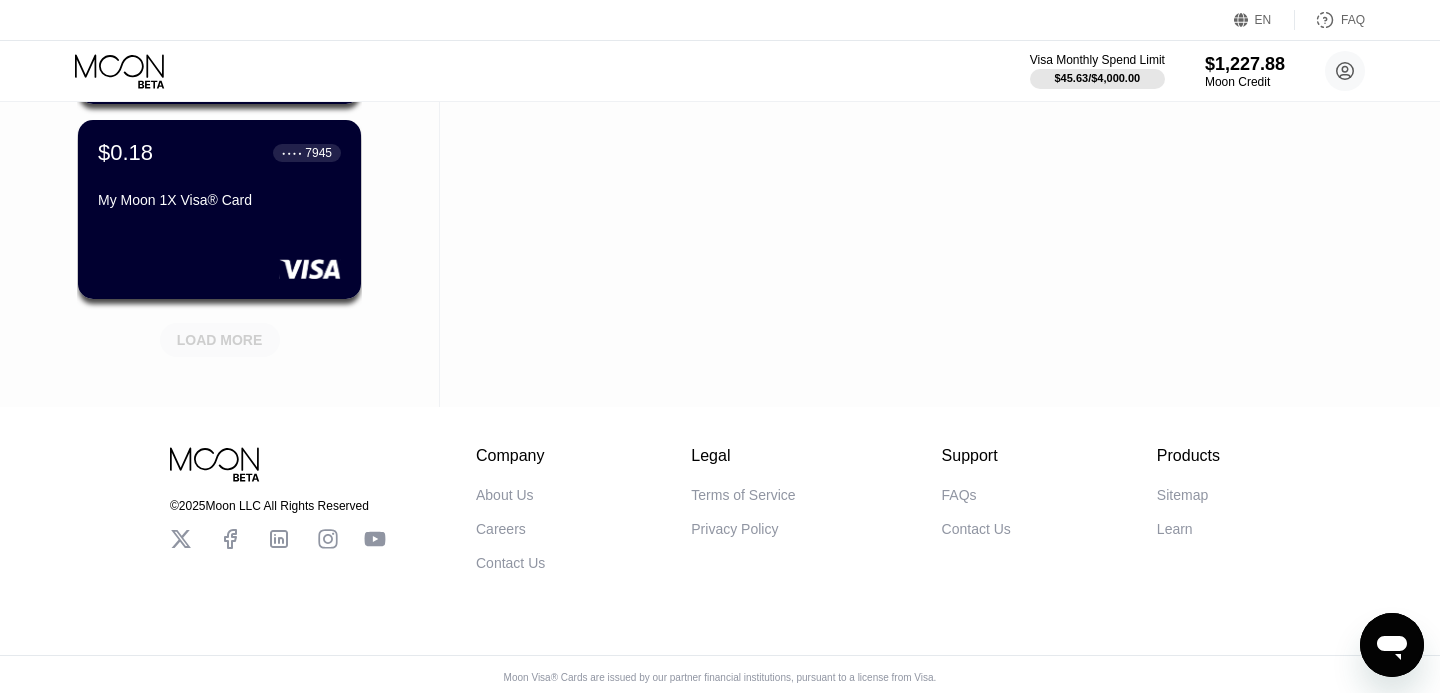click on "LOAD MORE" at bounding box center [220, 340] 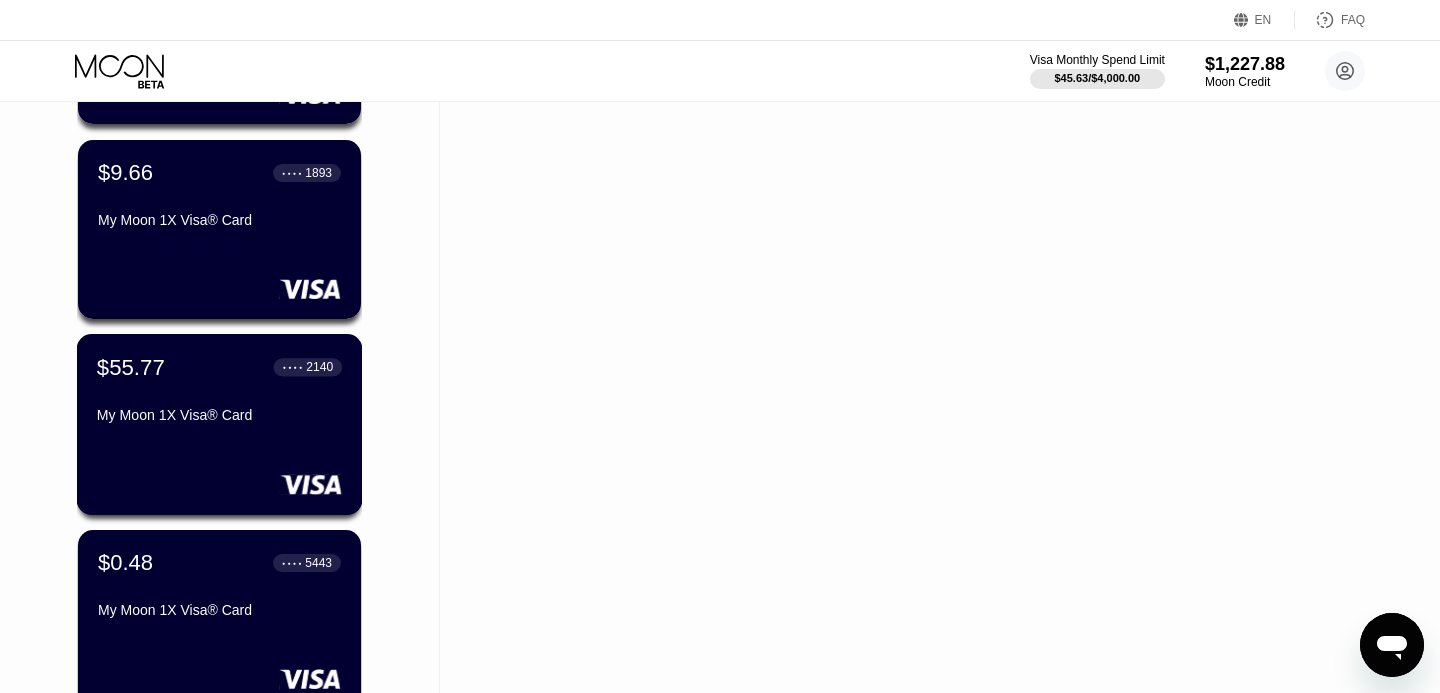 scroll, scrollTop: 2047, scrollLeft: 0, axis: vertical 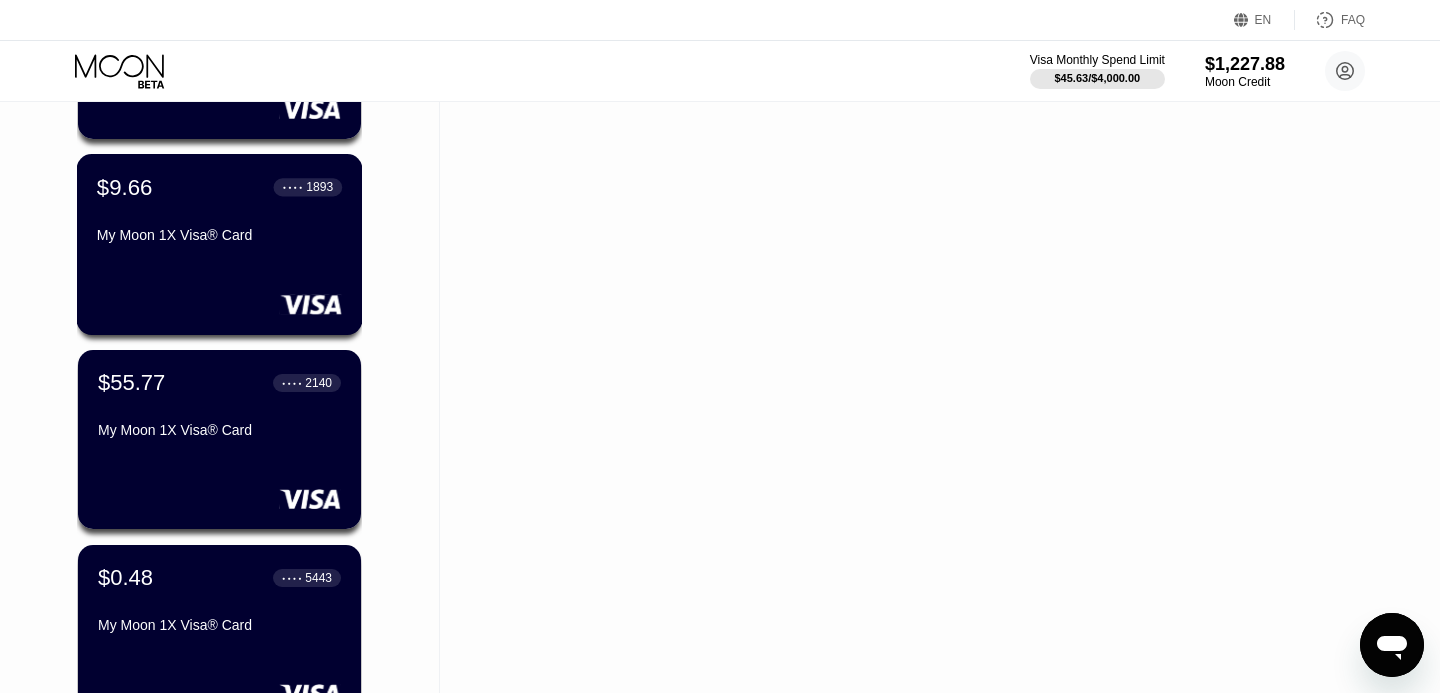 click on "$9.66 ● ● ● ● 1893 My Moon 1X Visa® Card" at bounding box center (220, 244) 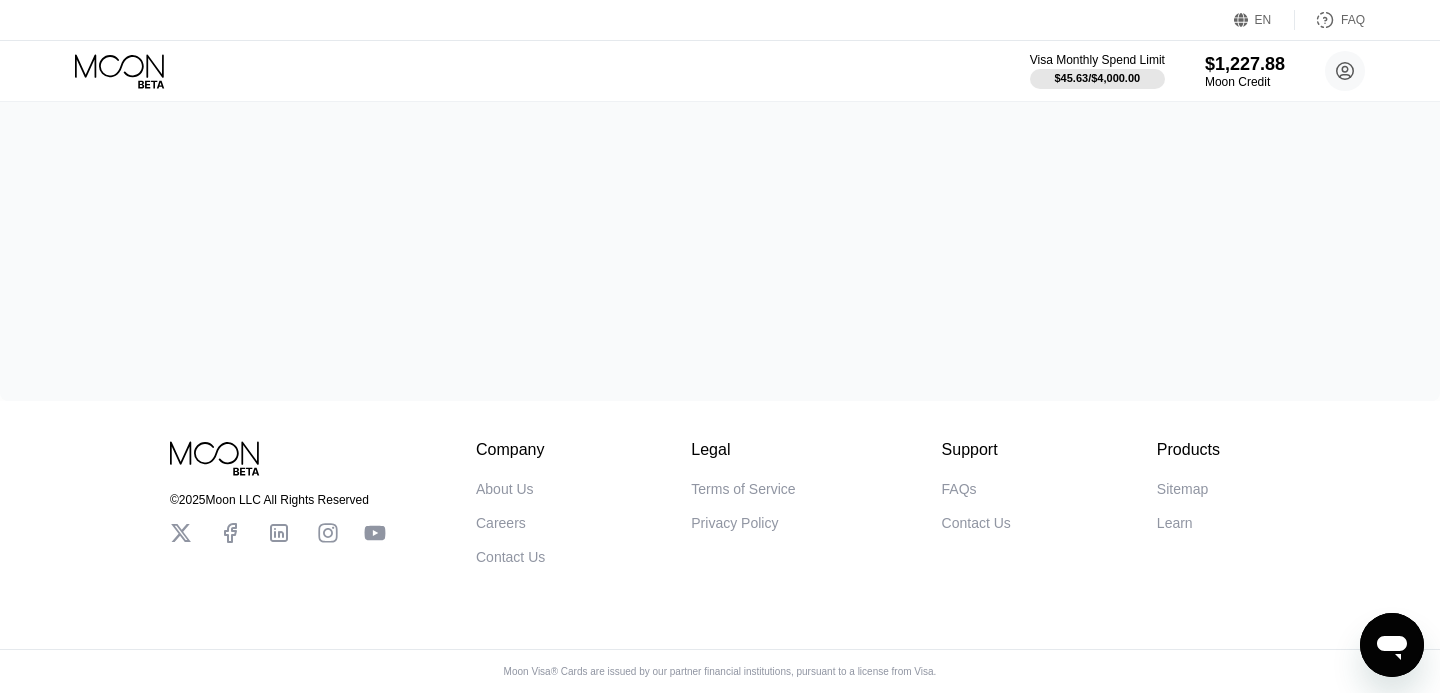 scroll, scrollTop: 0, scrollLeft: 0, axis: both 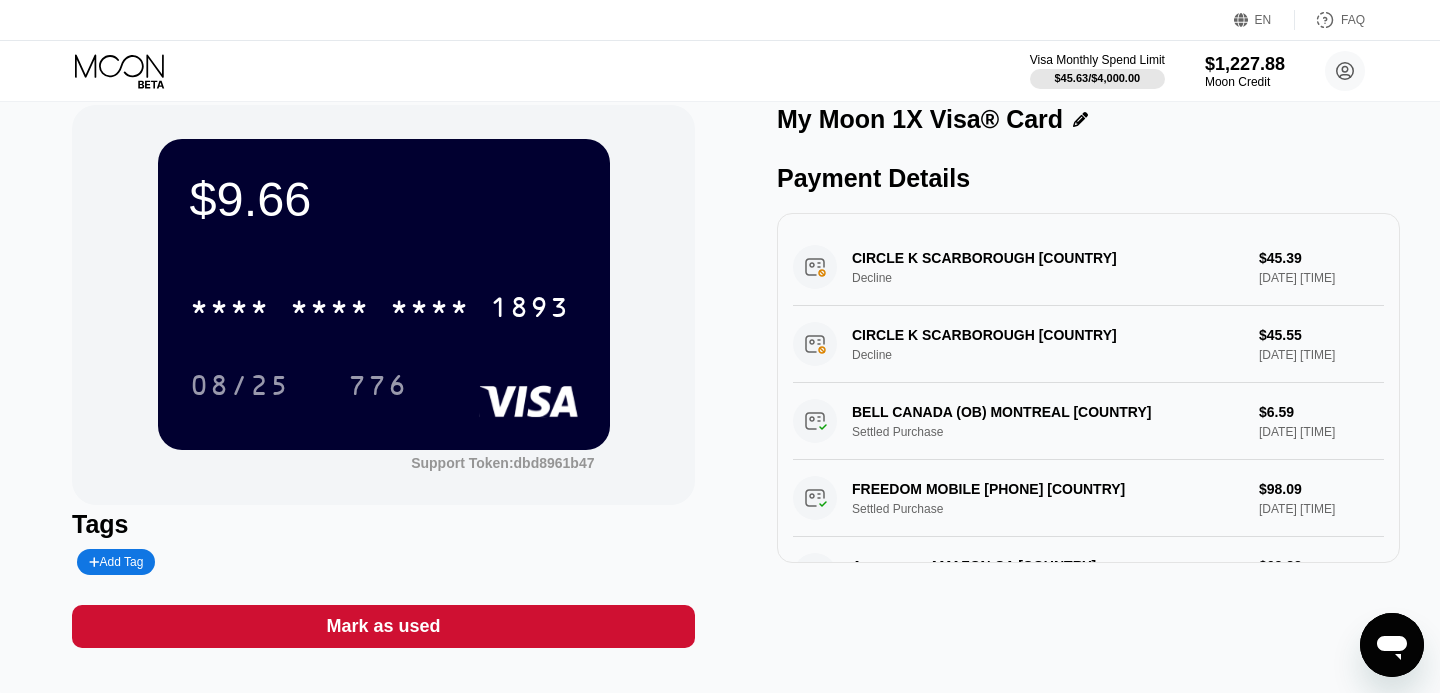 click 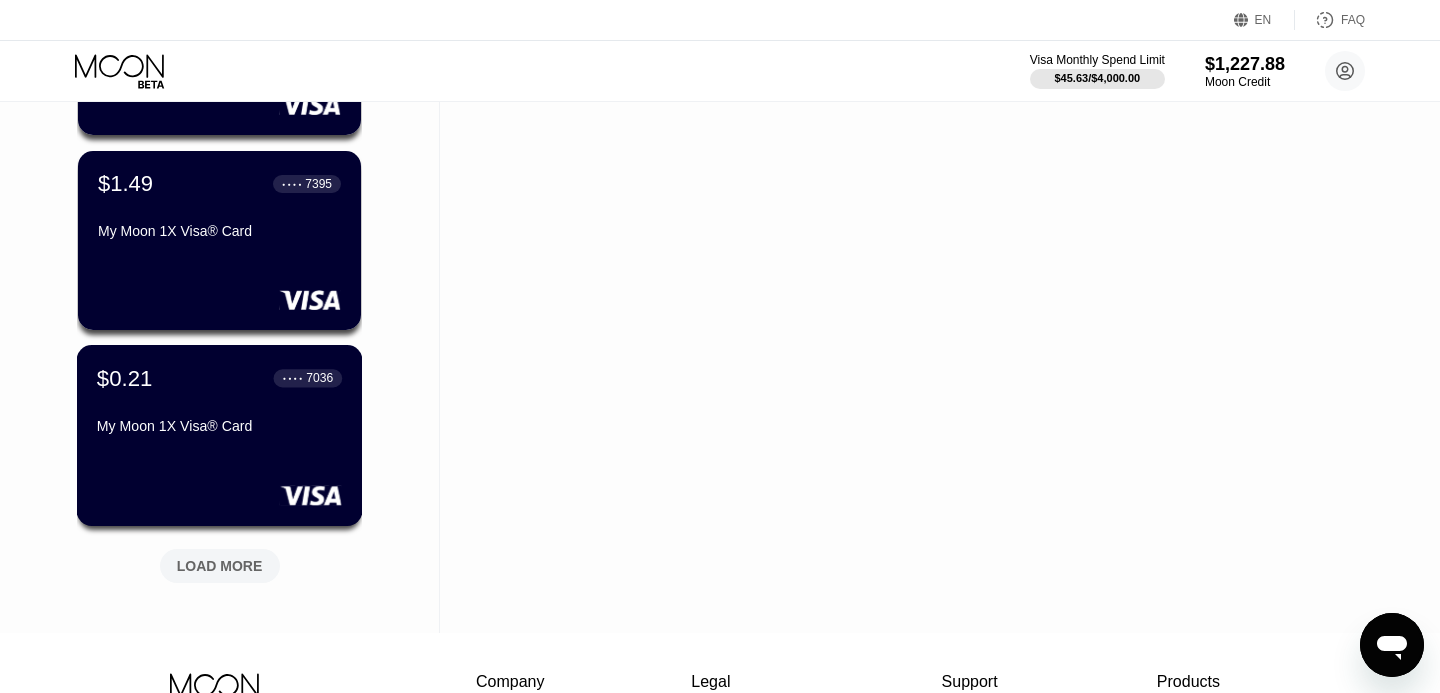 scroll, scrollTop: 2638, scrollLeft: 0, axis: vertical 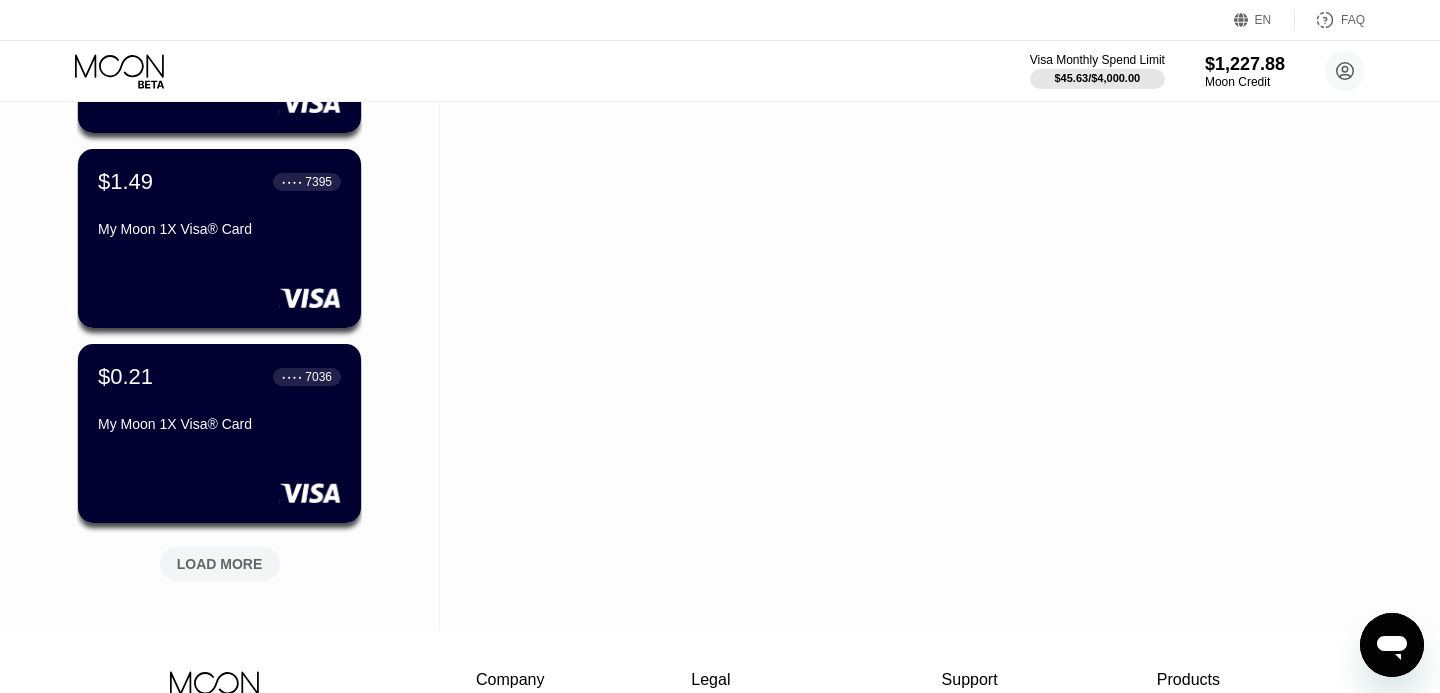 click on "LOAD MORE" at bounding box center [220, 564] 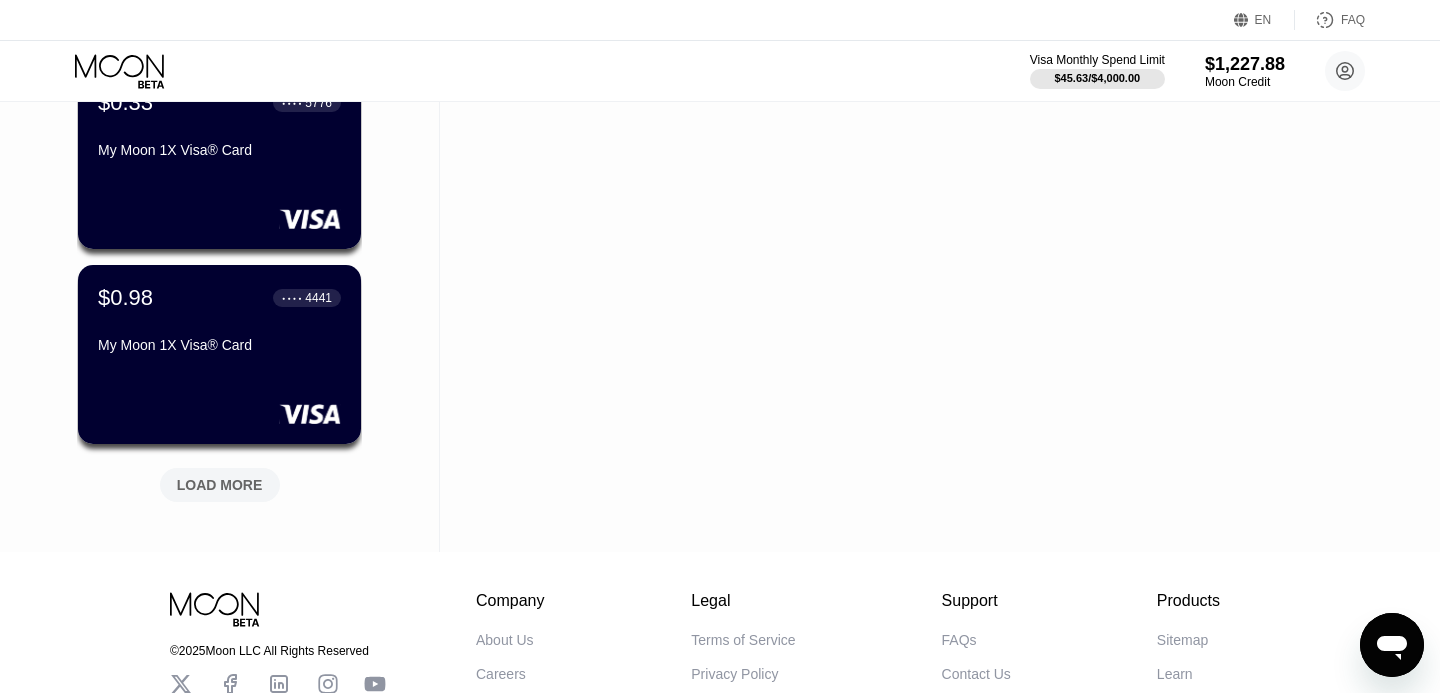 scroll, scrollTop: 3711, scrollLeft: 0, axis: vertical 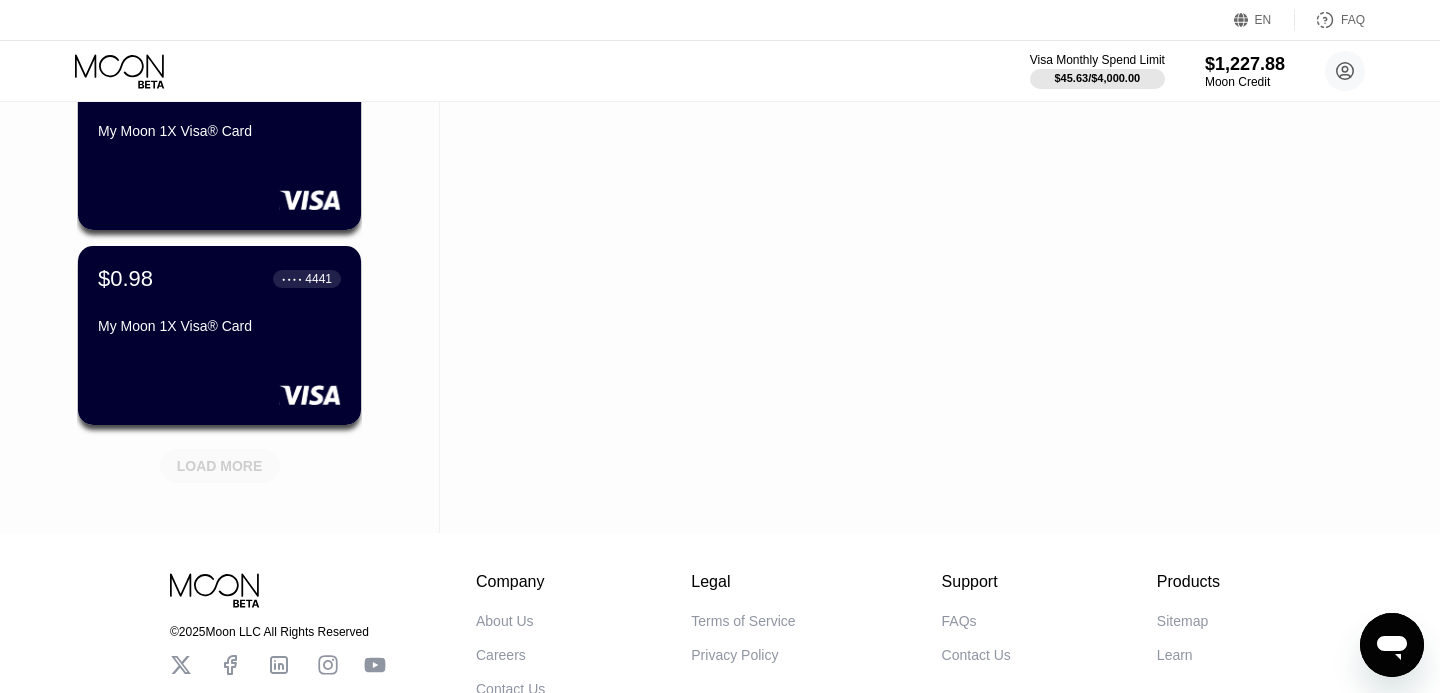 click on "LOAD MORE" at bounding box center [220, 466] 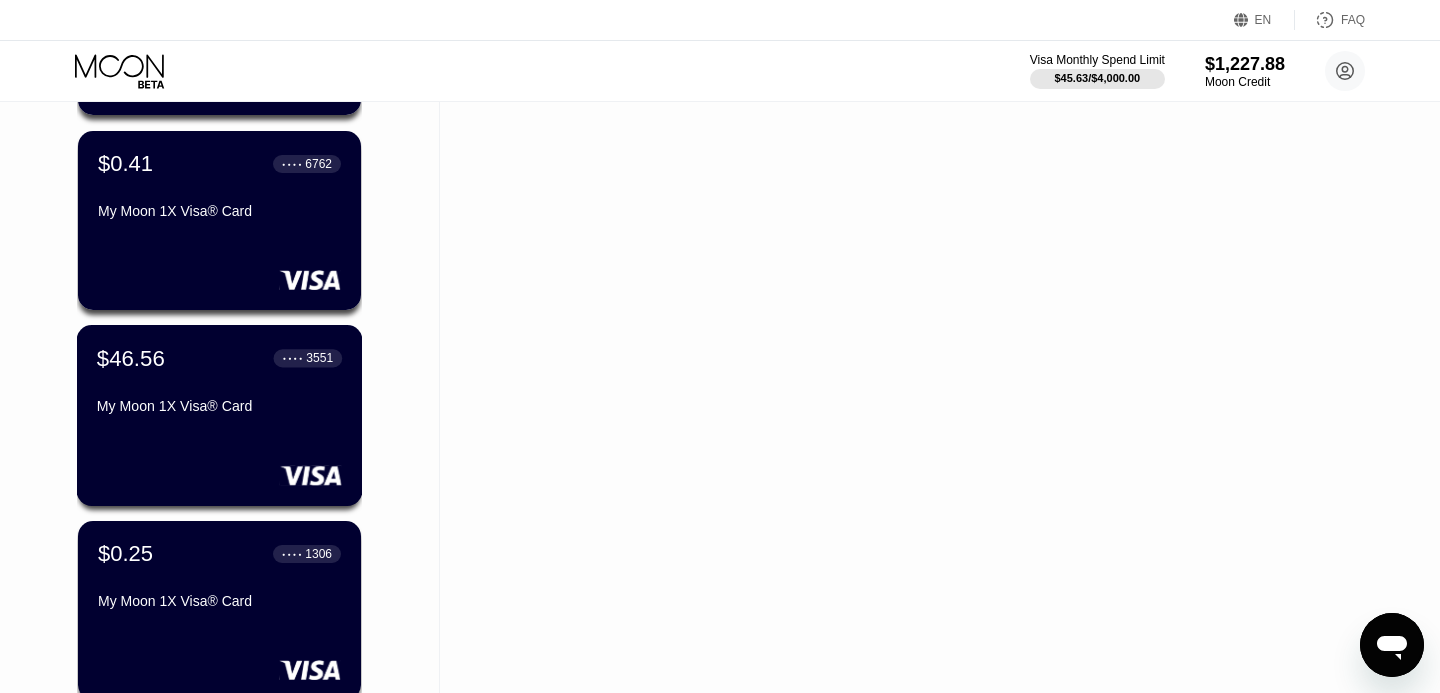 scroll, scrollTop: 4019, scrollLeft: 0, axis: vertical 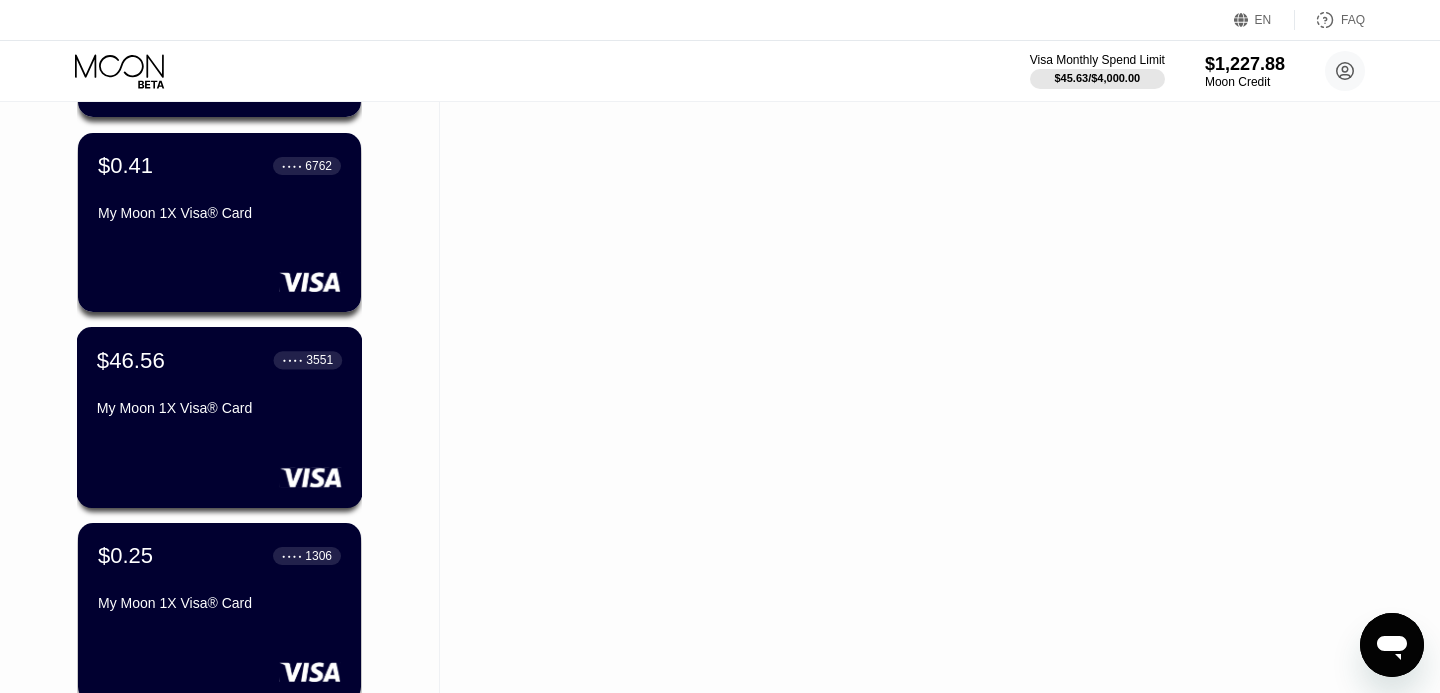 click on "$46.56 ● ● ● ● 3551 My Moon 1X Visa® Card" at bounding box center [220, 417] 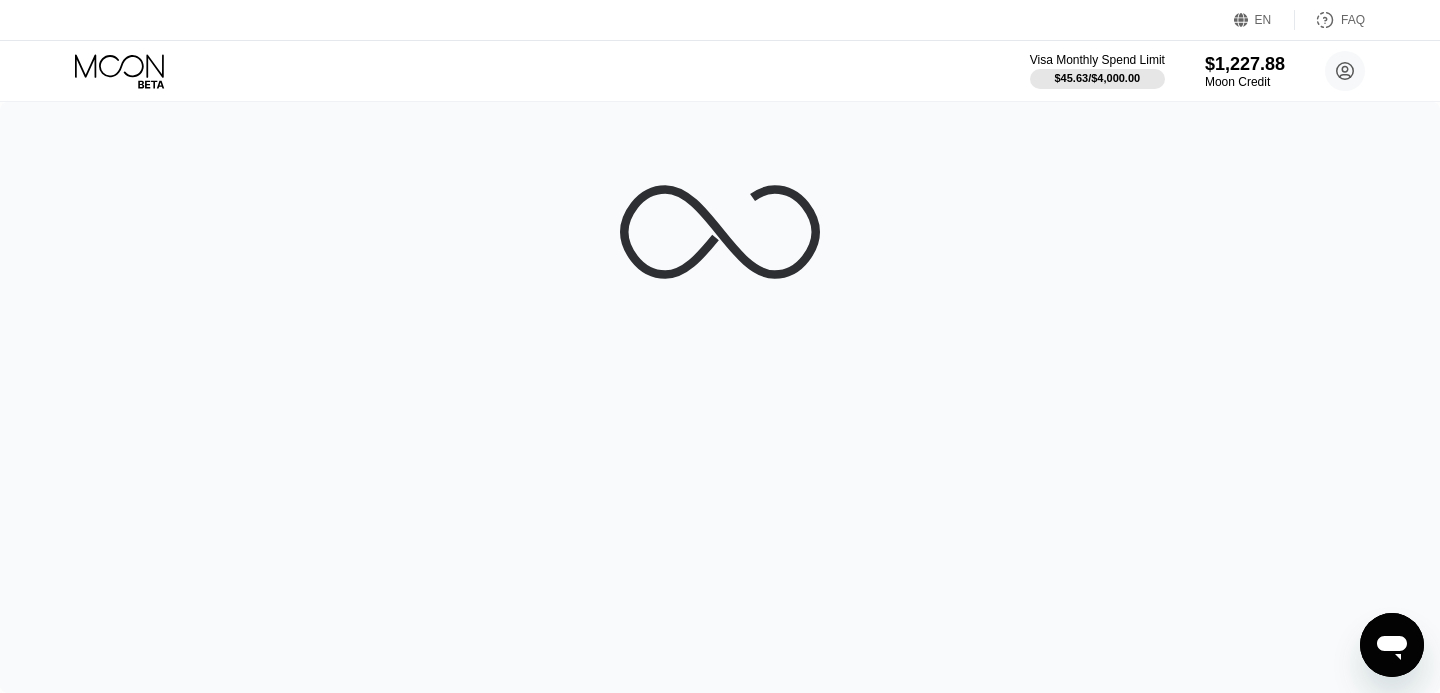 scroll, scrollTop: 0, scrollLeft: 0, axis: both 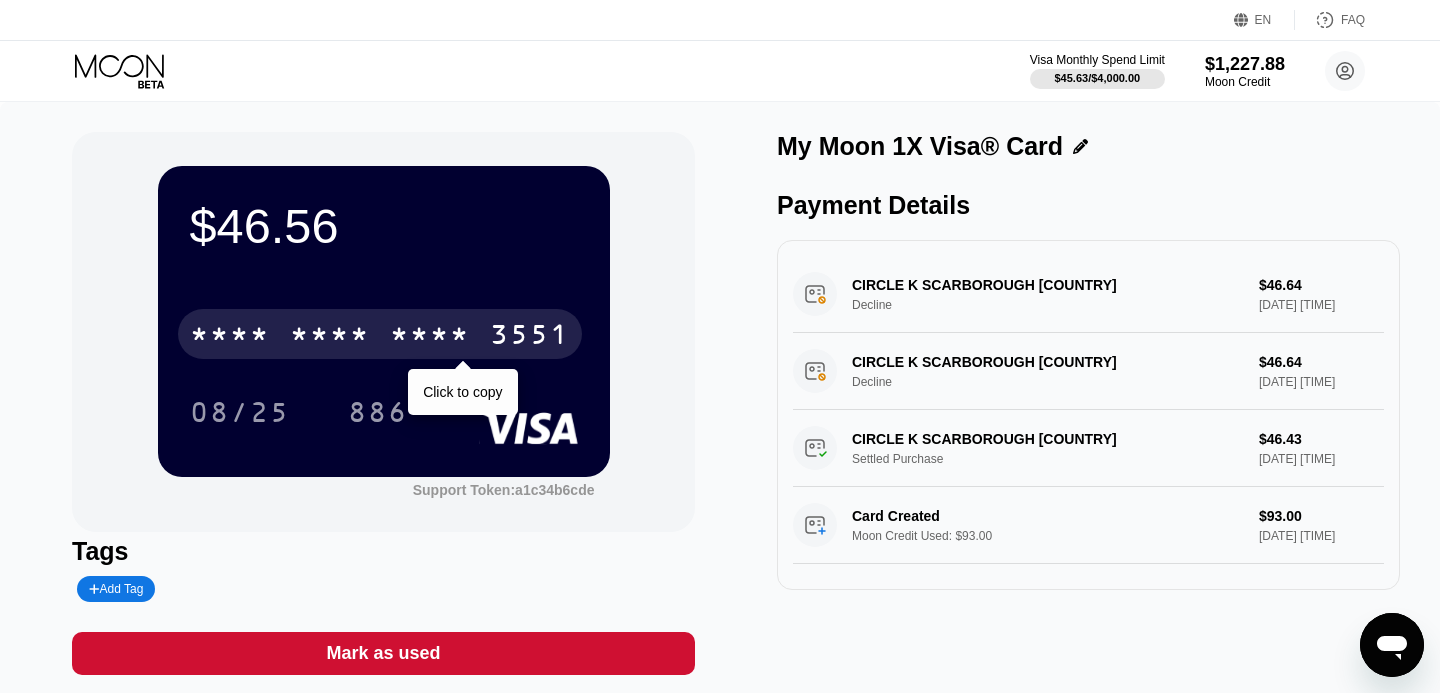 click on "* * * * * * * * * * * * 3551" at bounding box center (380, 334) 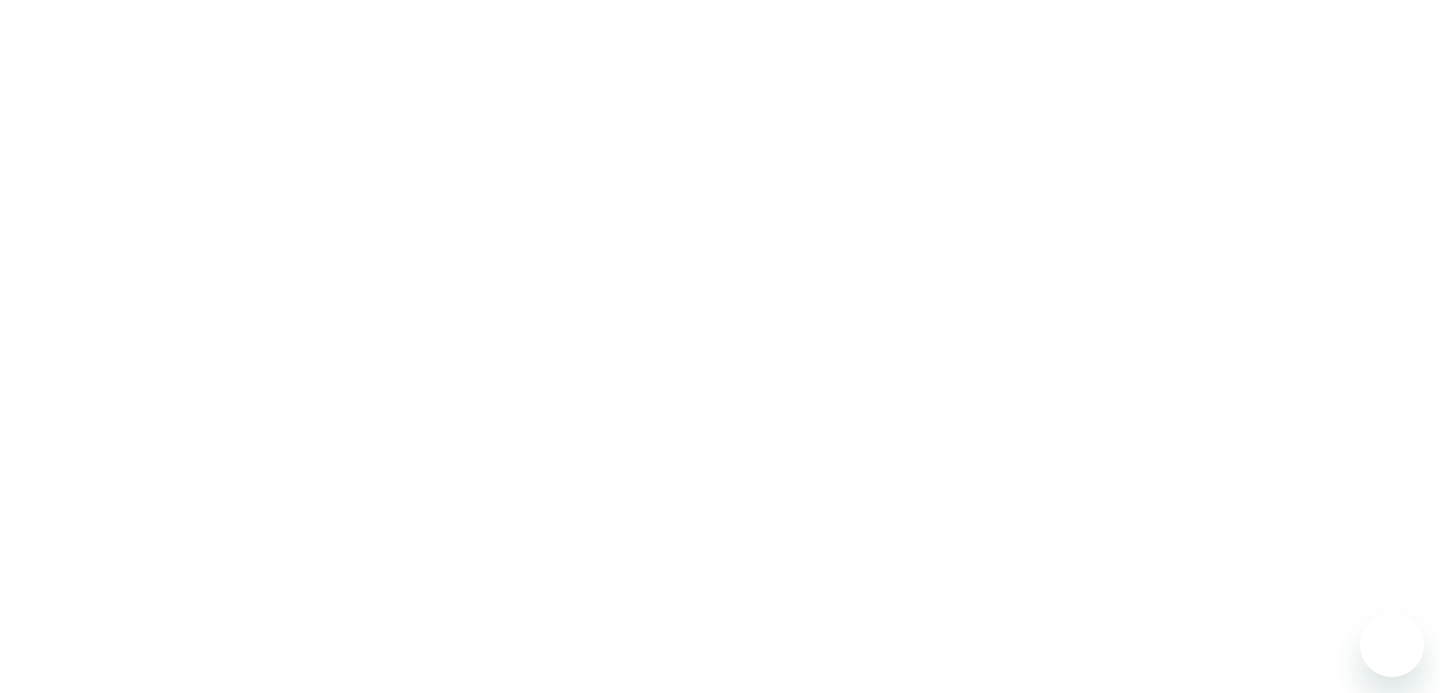 scroll, scrollTop: 0, scrollLeft: 0, axis: both 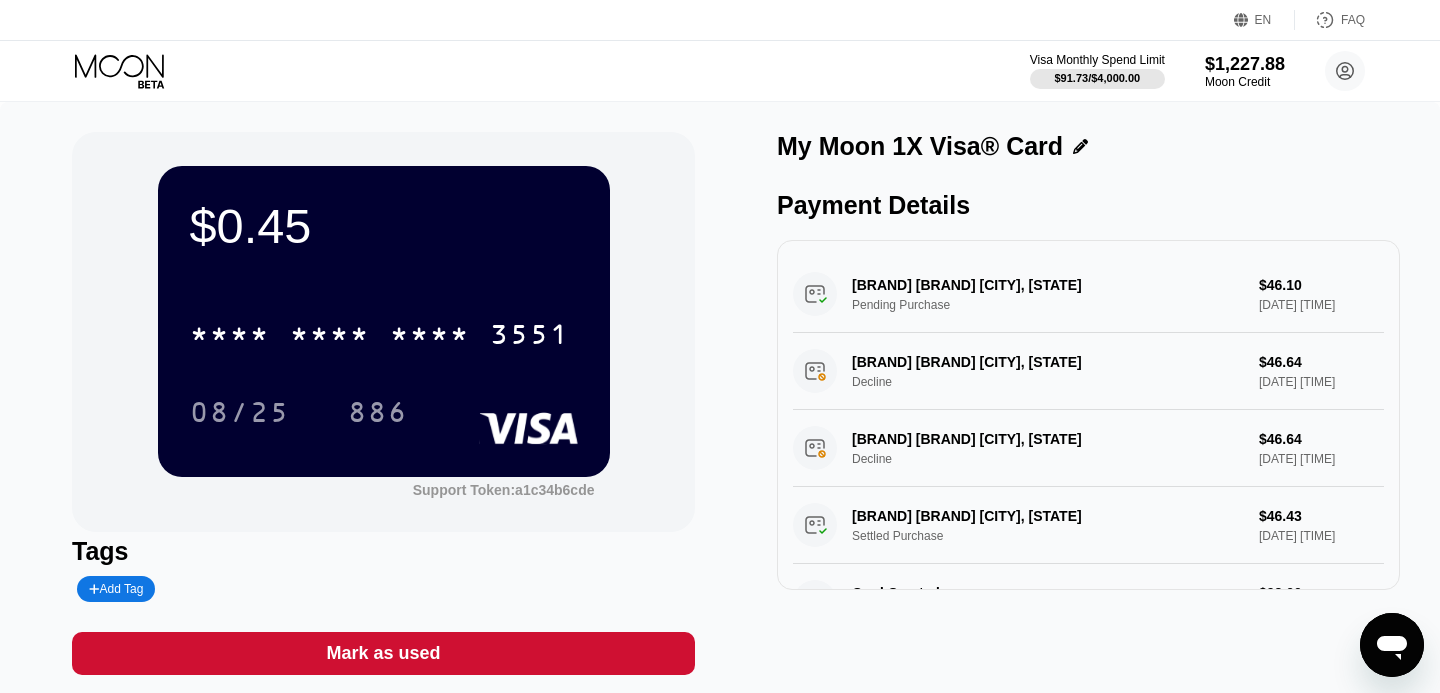 click 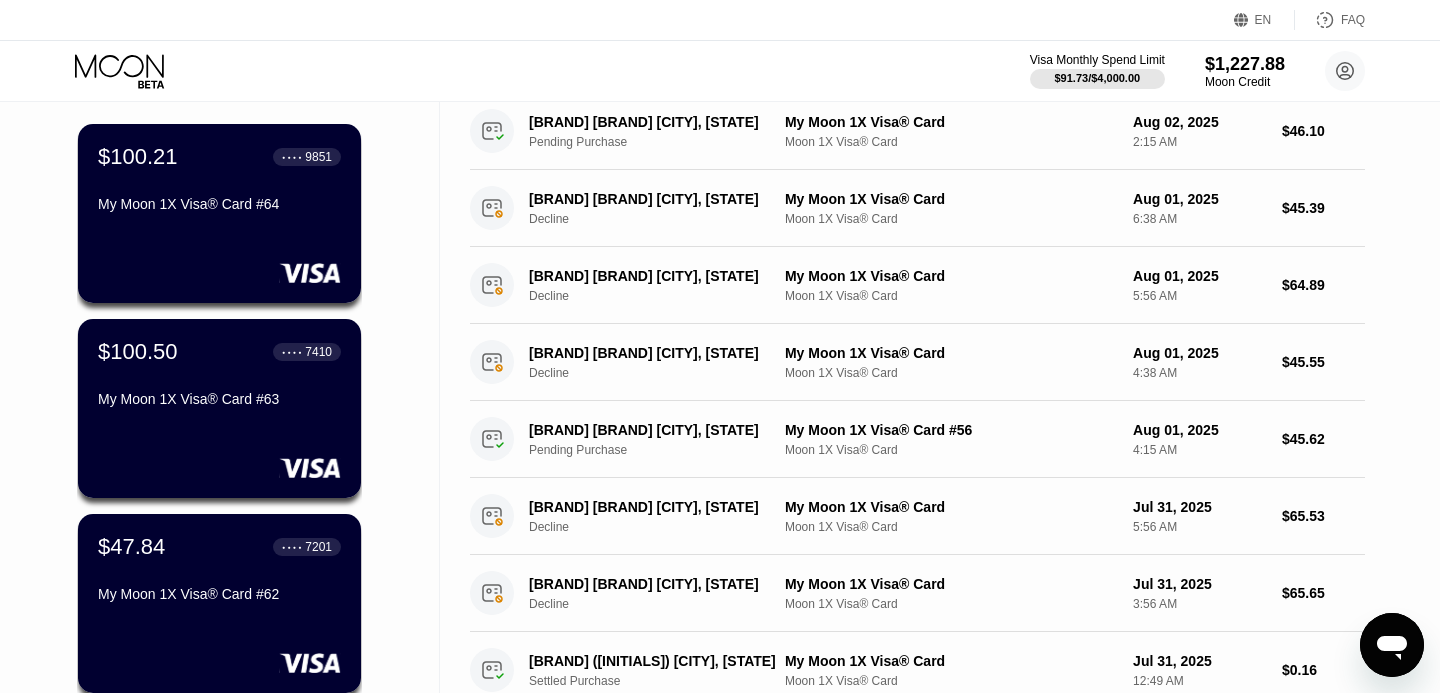 scroll, scrollTop: 529, scrollLeft: 0, axis: vertical 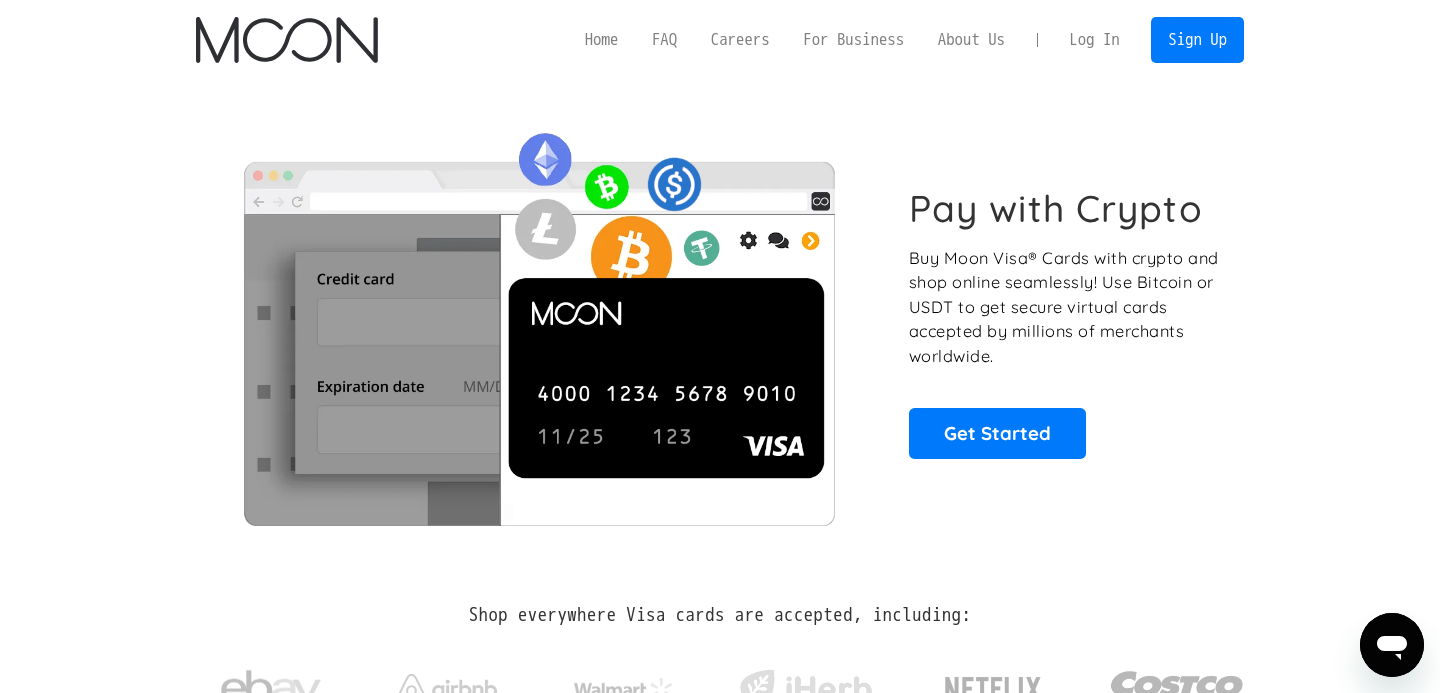 click on "Log In" at bounding box center [1094, 40] 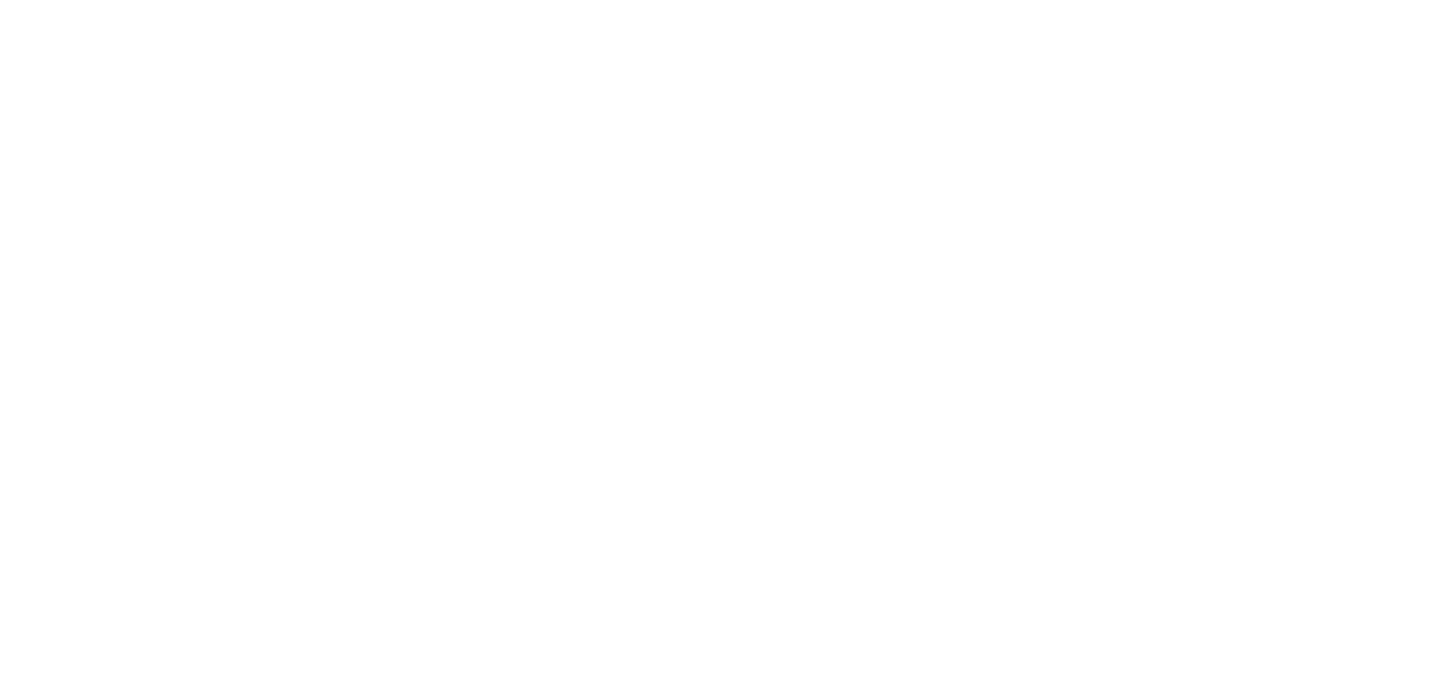 scroll, scrollTop: 0, scrollLeft: 0, axis: both 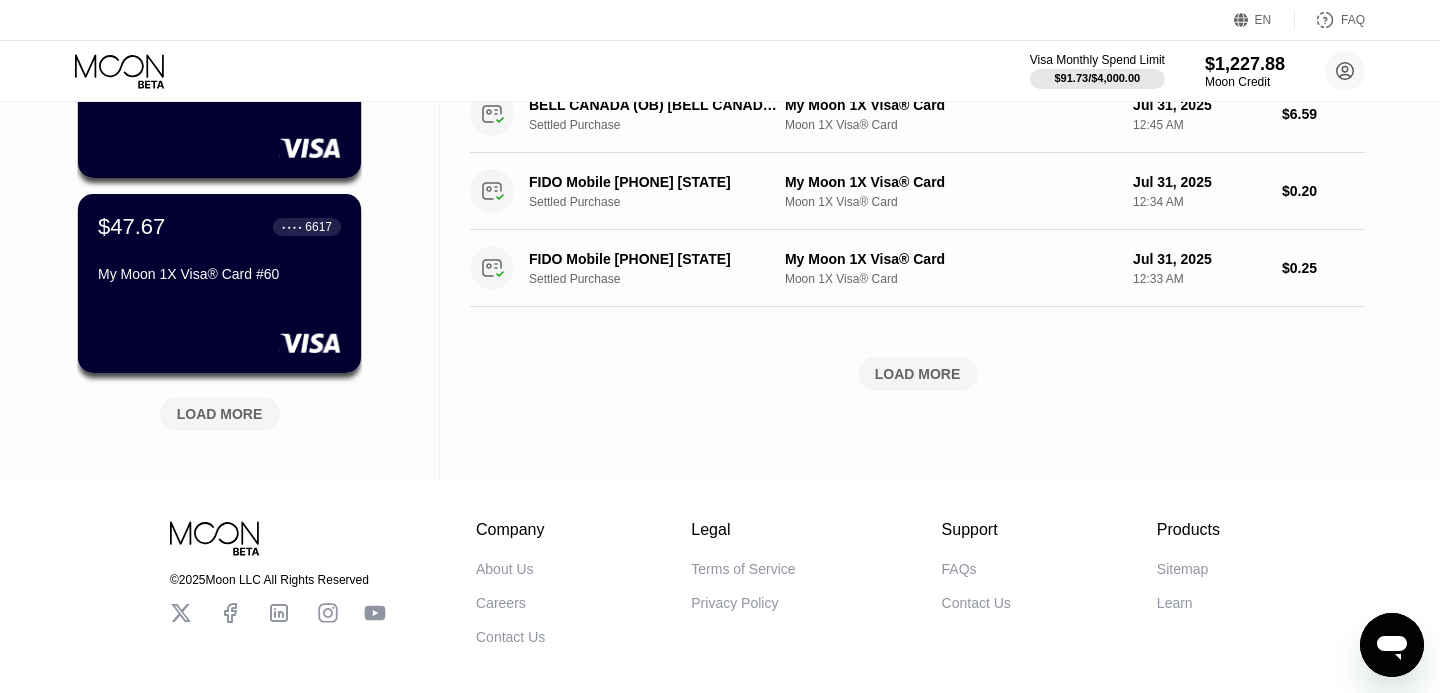 click on "LOAD MORE" at bounding box center (220, 414) 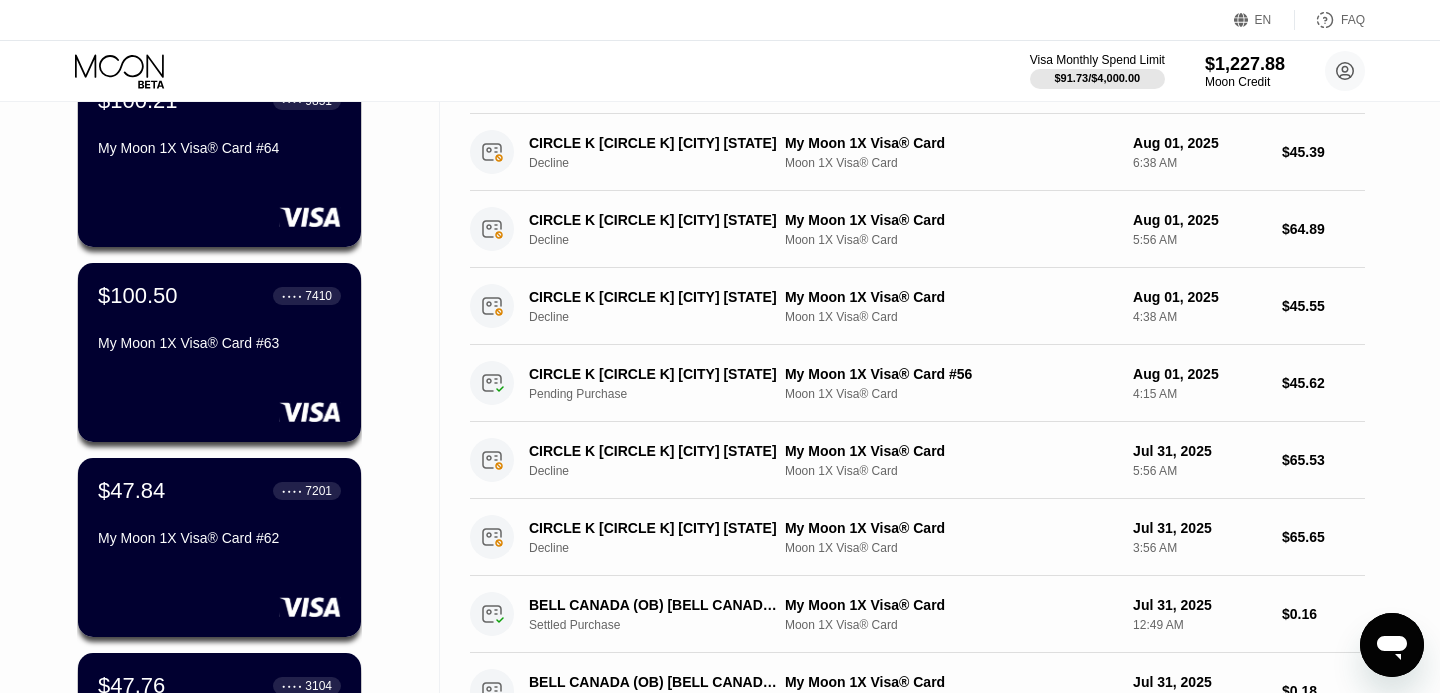 scroll, scrollTop: 0, scrollLeft: 0, axis: both 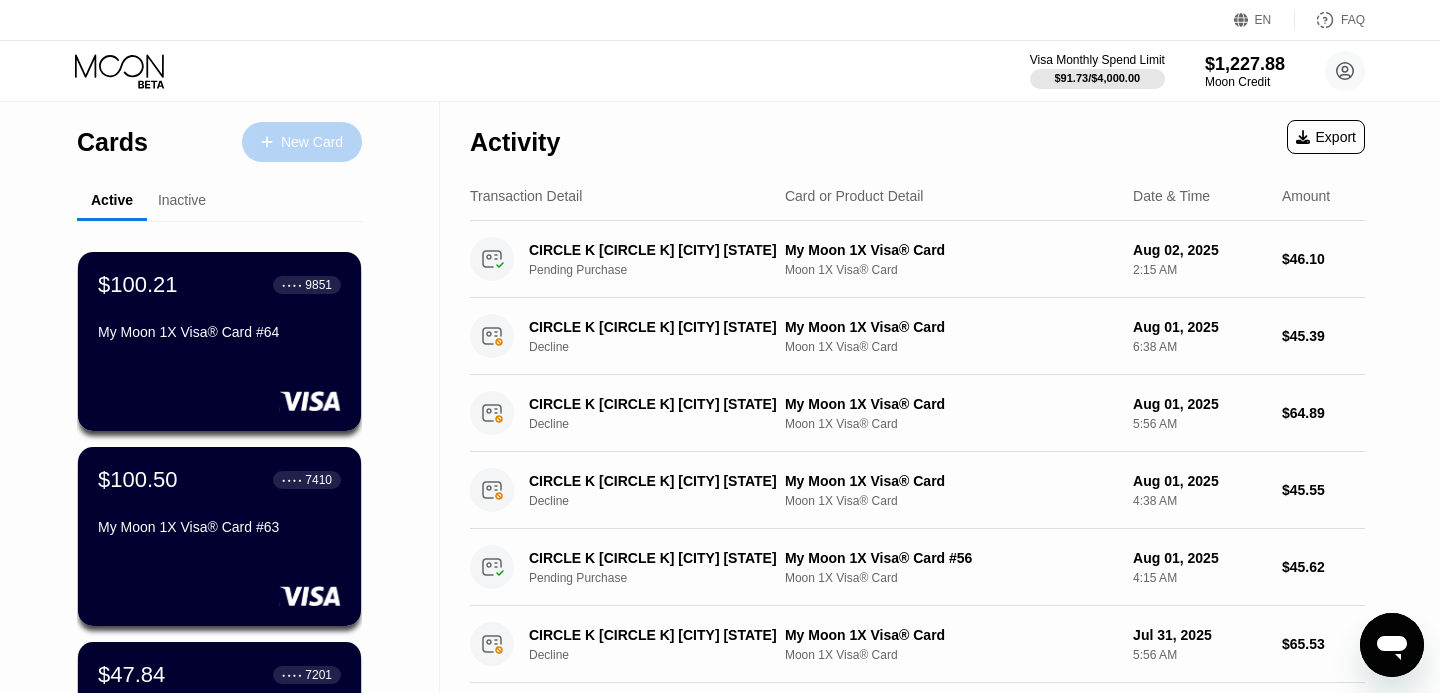 click on "New Card" at bounding box center (312, 142) 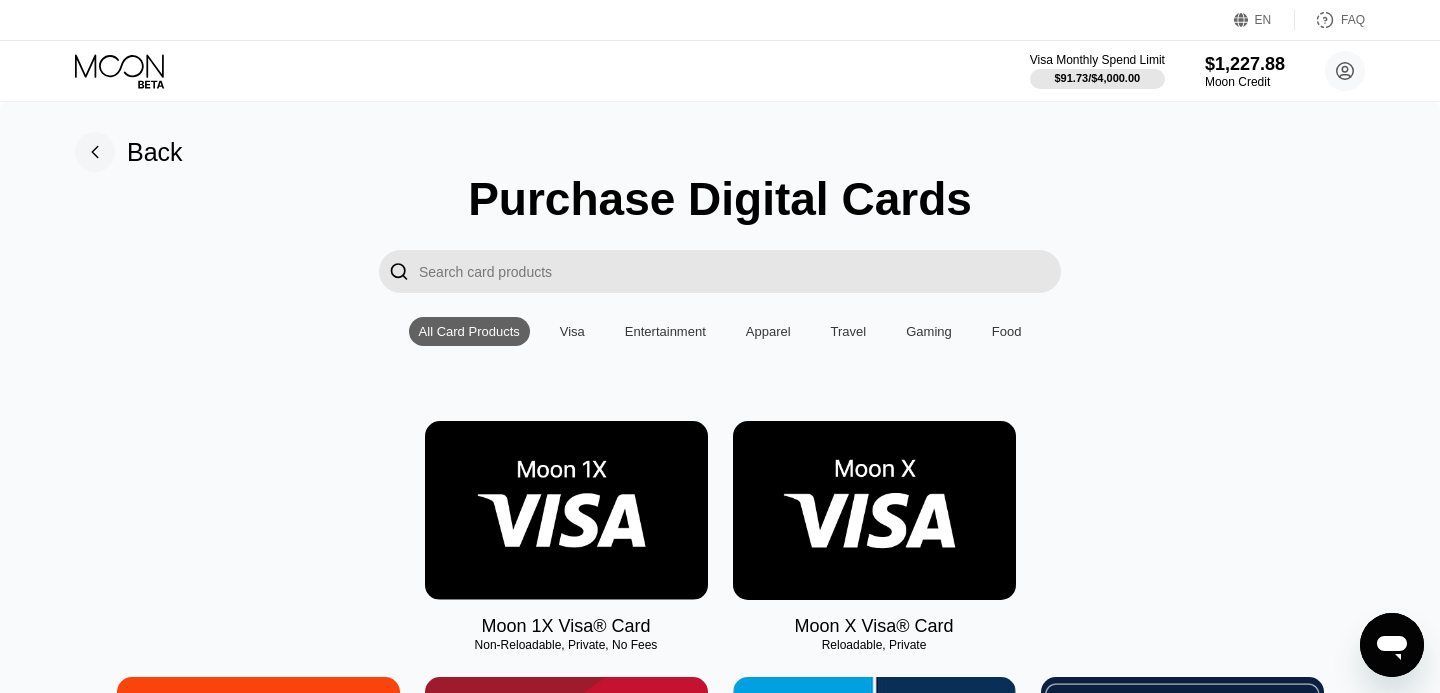 scroll, scrollTop: 64, scrollLeft: 0, axis: vertical 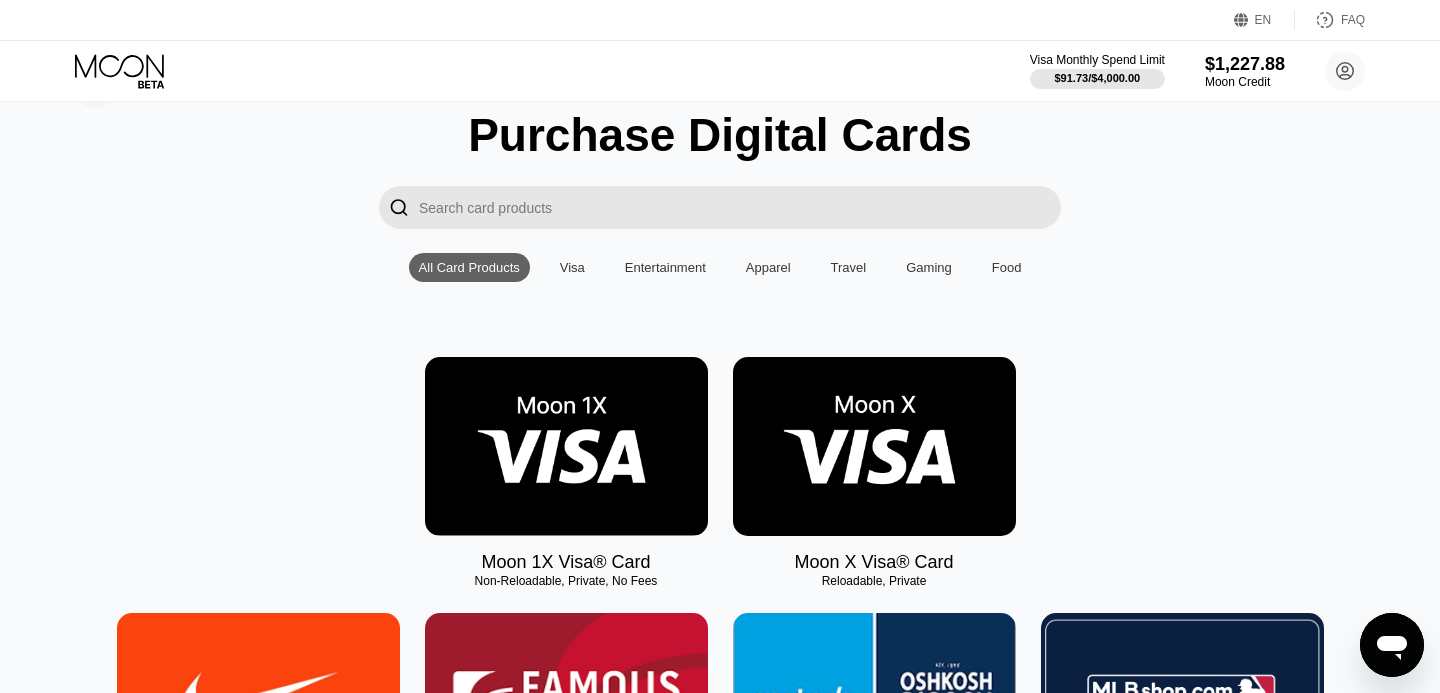 click at bounding box center [566, 446] 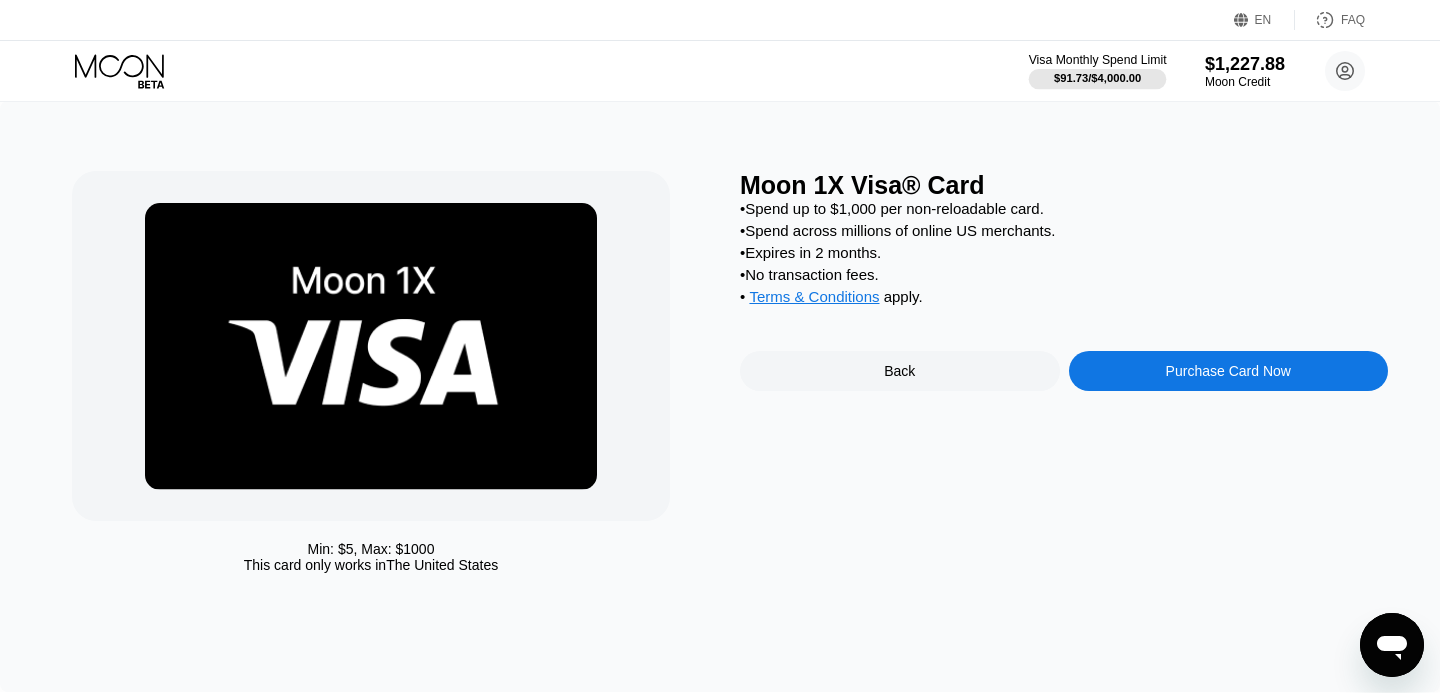 scroll, scrollTop: 0, scrollLeft: 0, axis: both 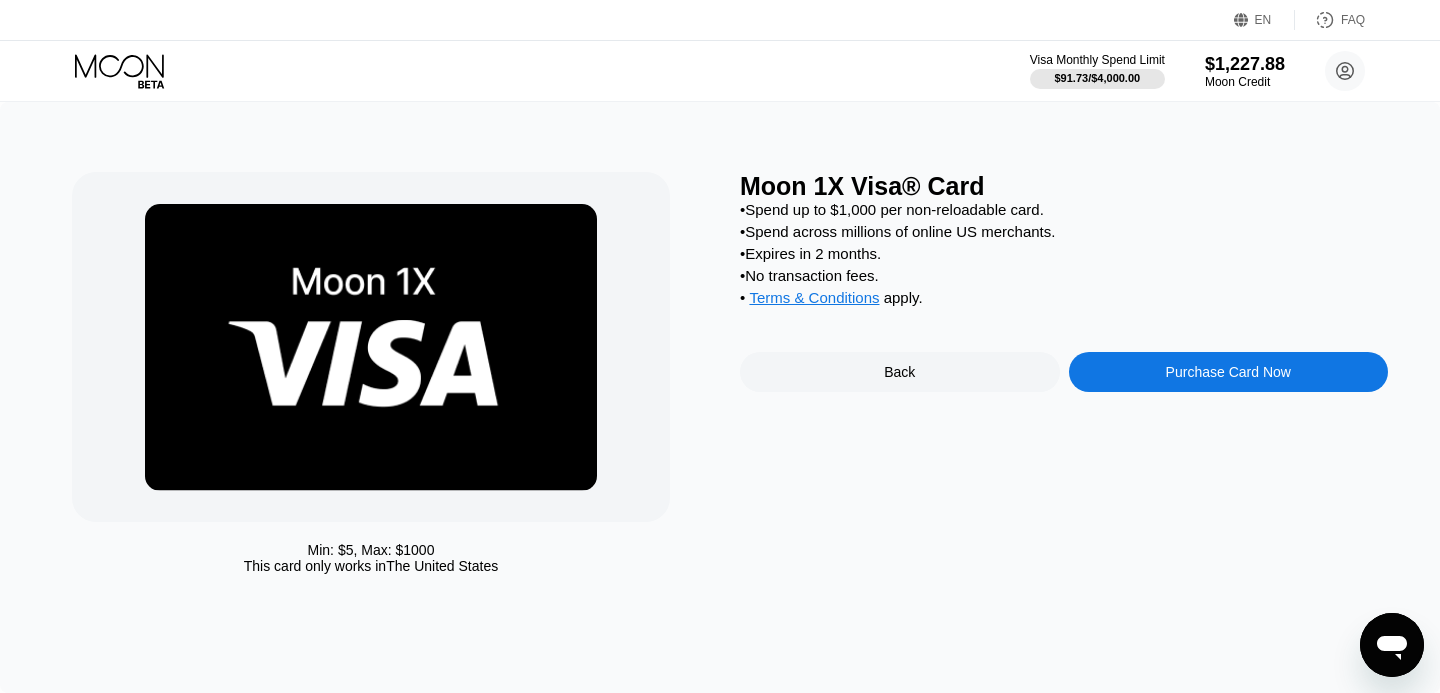 click on "Purchase Card Now" at bounding box center (1229, 372) 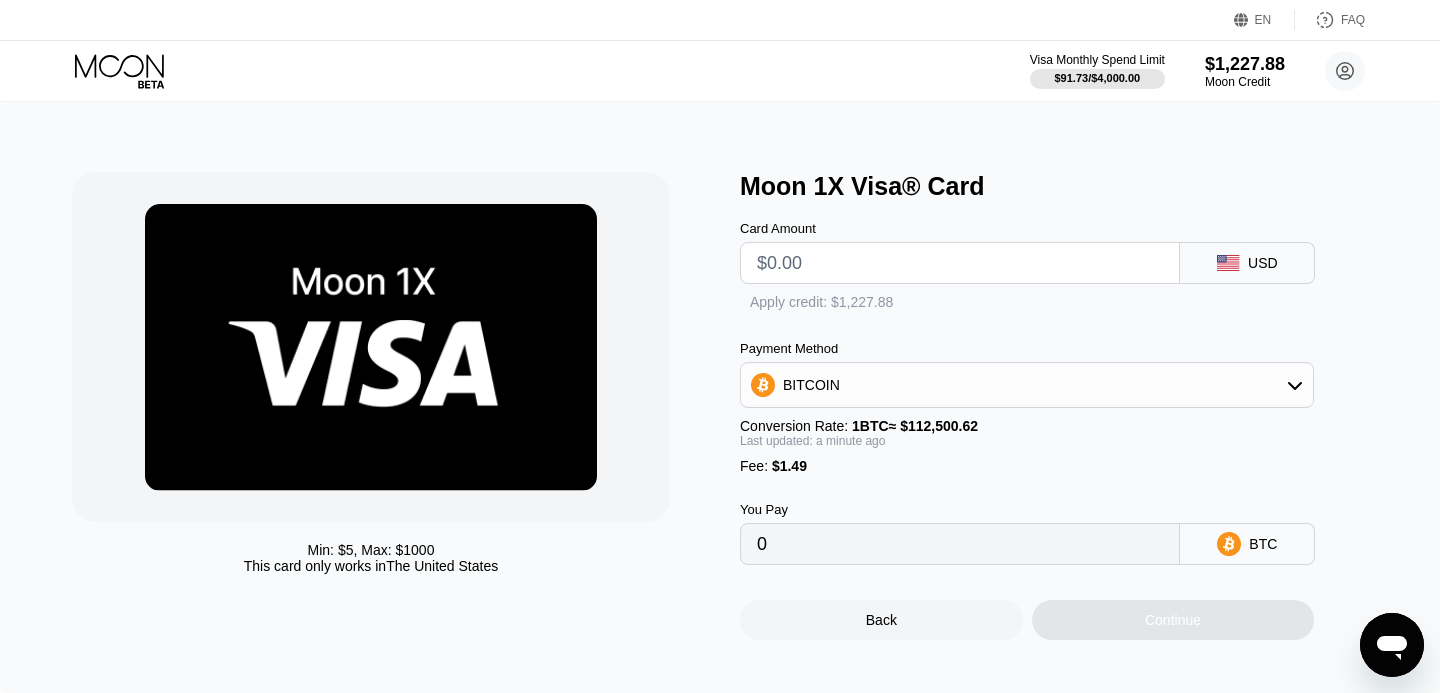 click at bounding box center (960, 263) 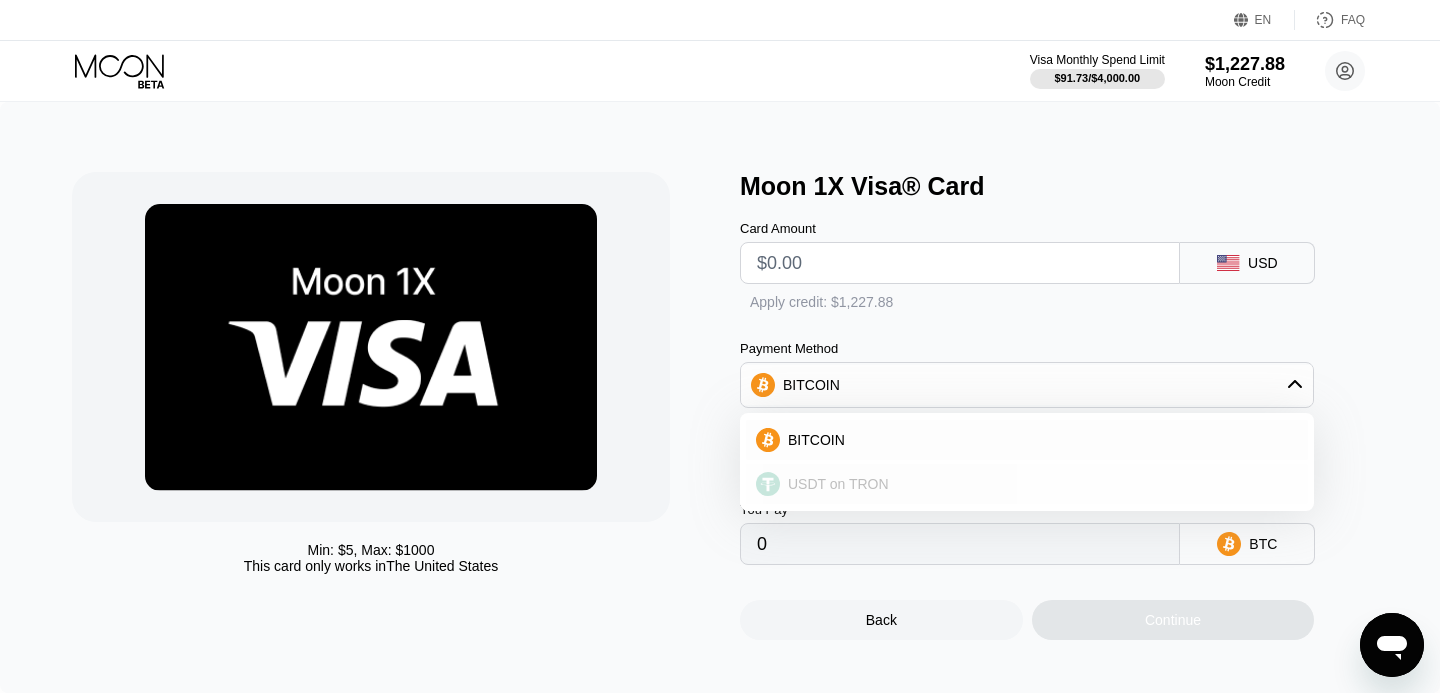 click on "USDT on TRON" at bounding box center (838, 484) 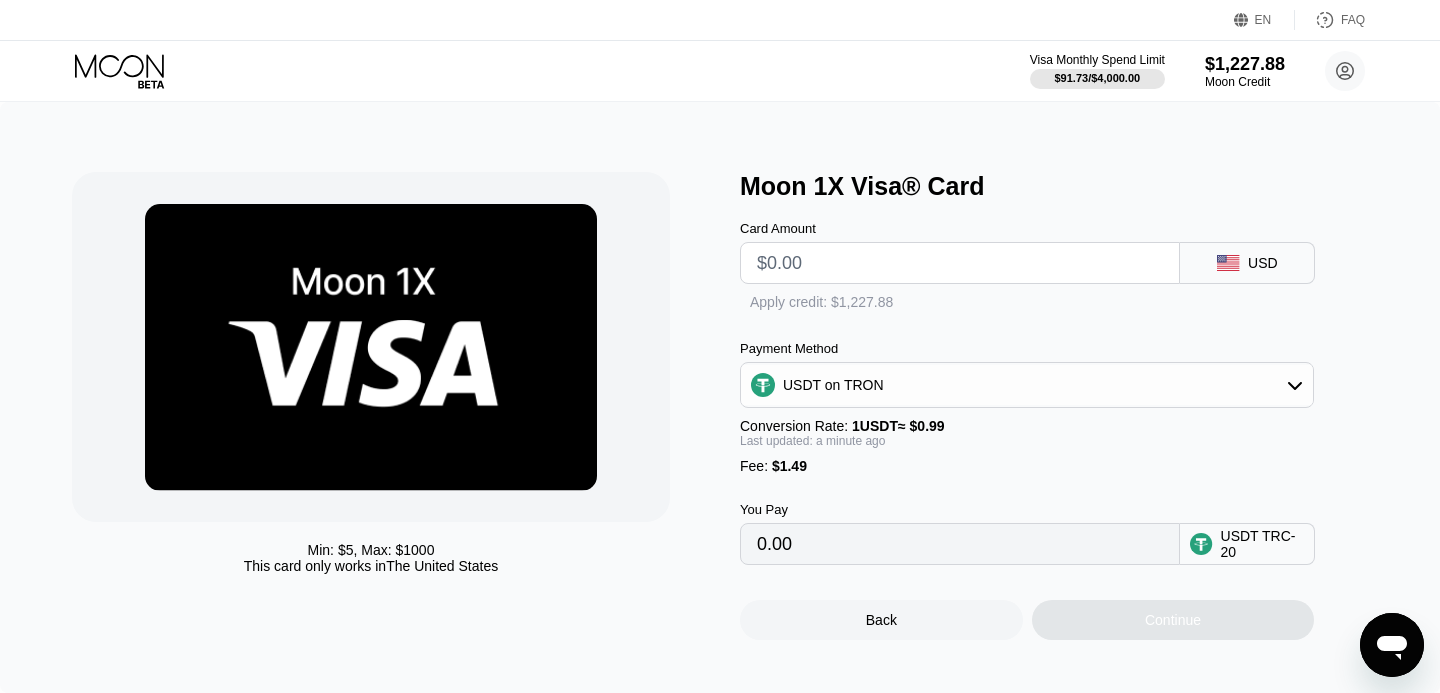 click at bounding box center [960, 263] 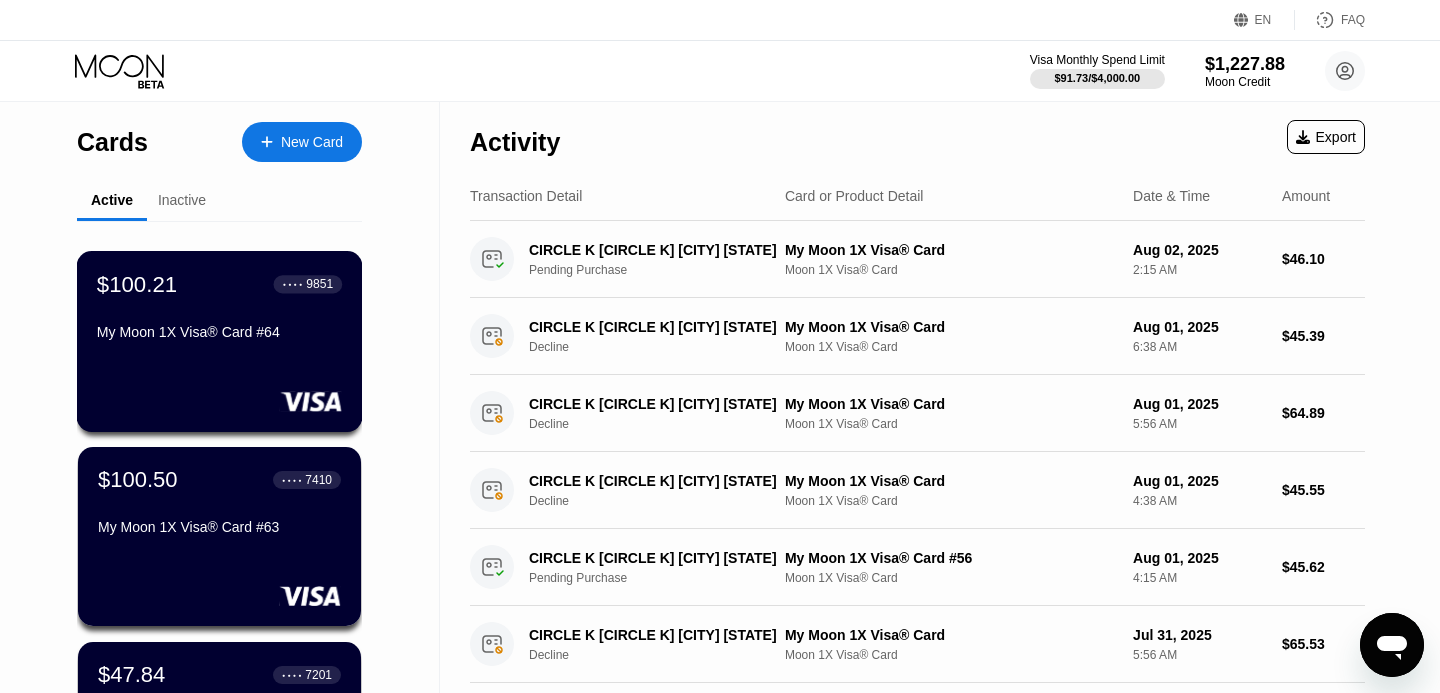 click on "$100.21 ● ● ● ● 9851 My Moon 1X Visa® Card #64" at bounding box center [220, 341] 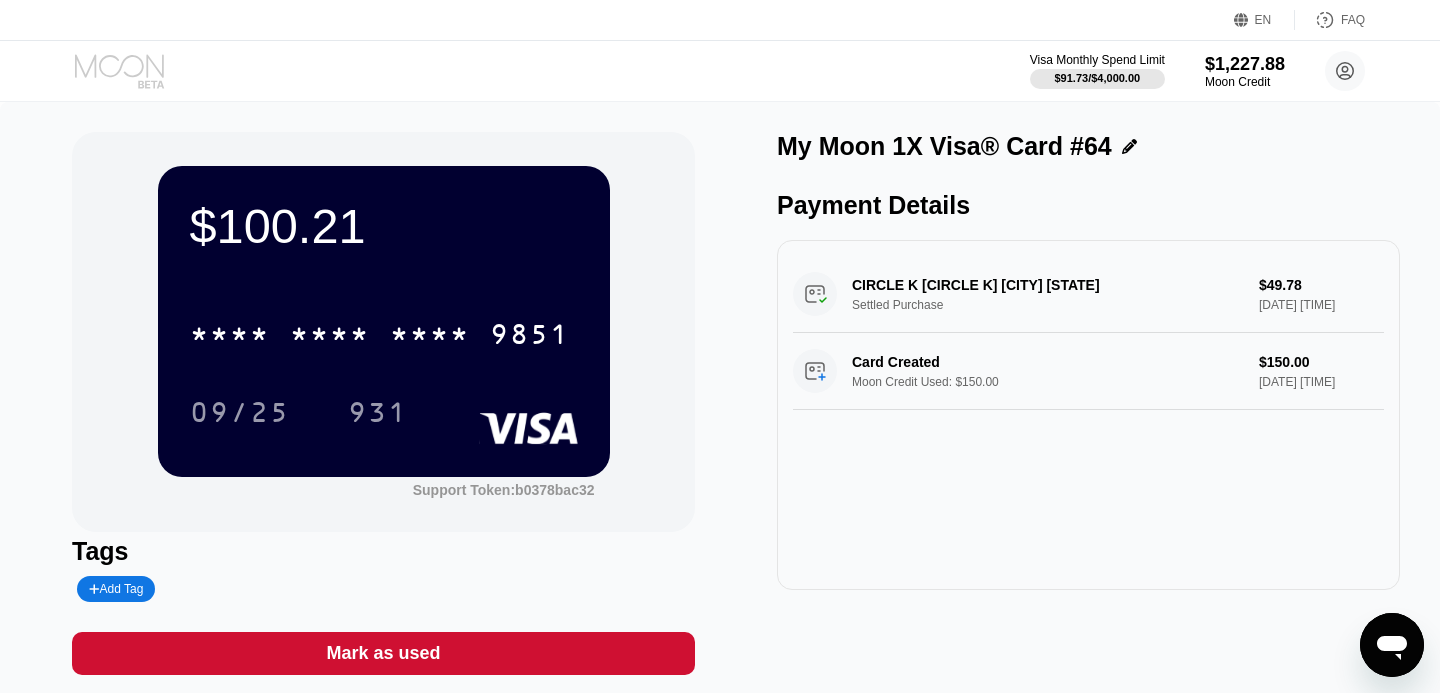 click 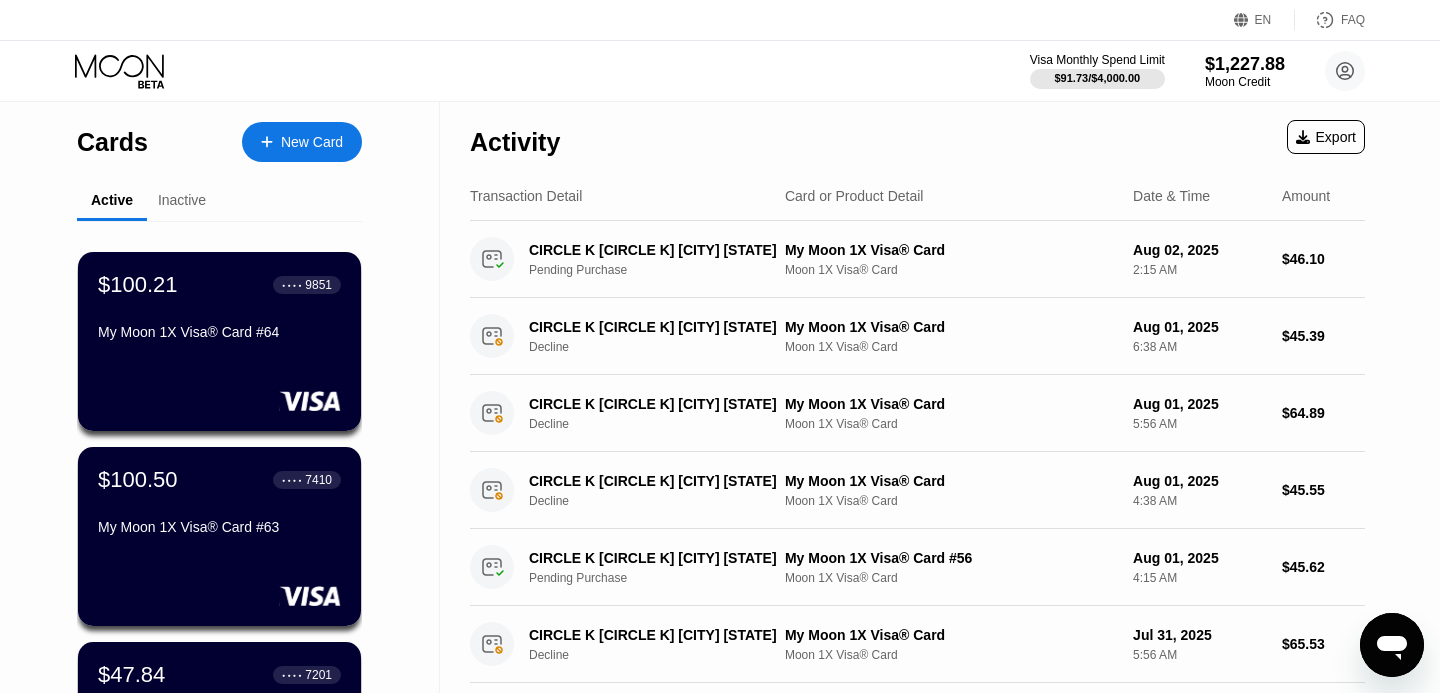 click on "New Card" at bounding box center (312, 142) 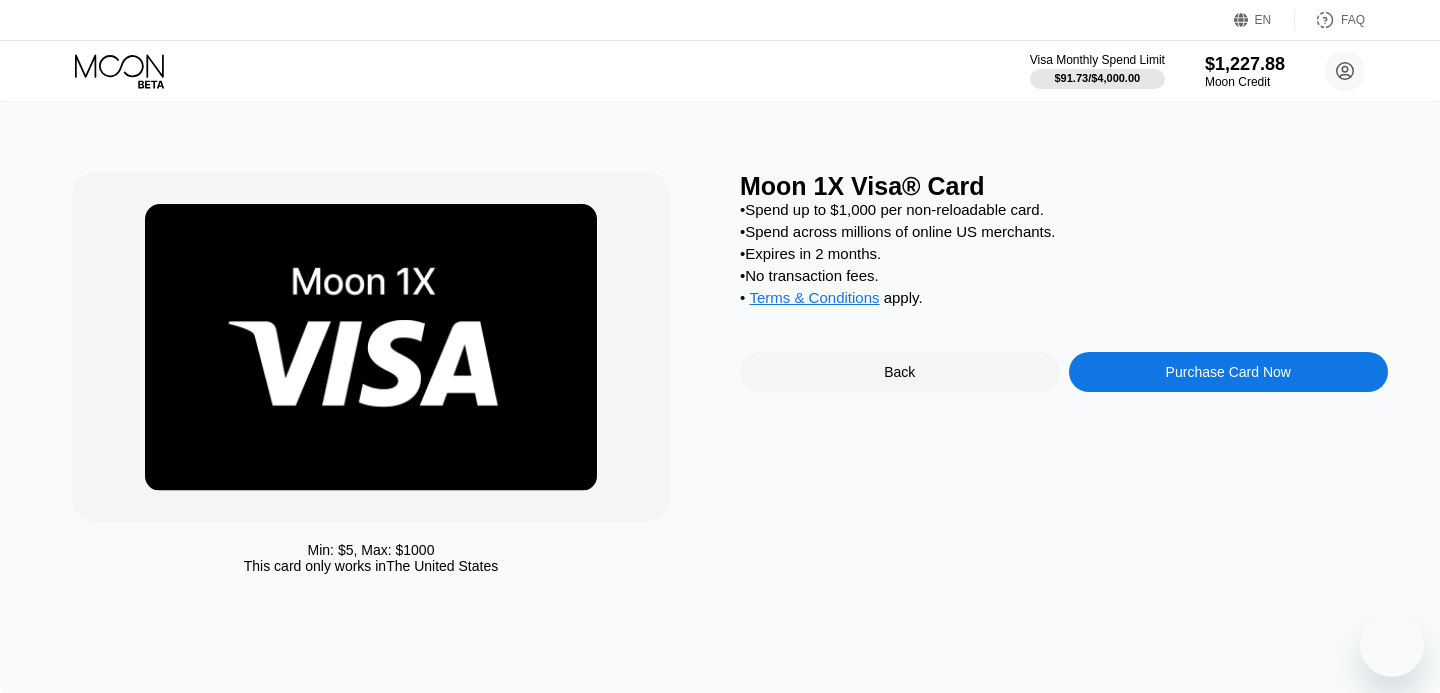 scroll, scrollTop: 0, scrollLeft: 0, axis: both 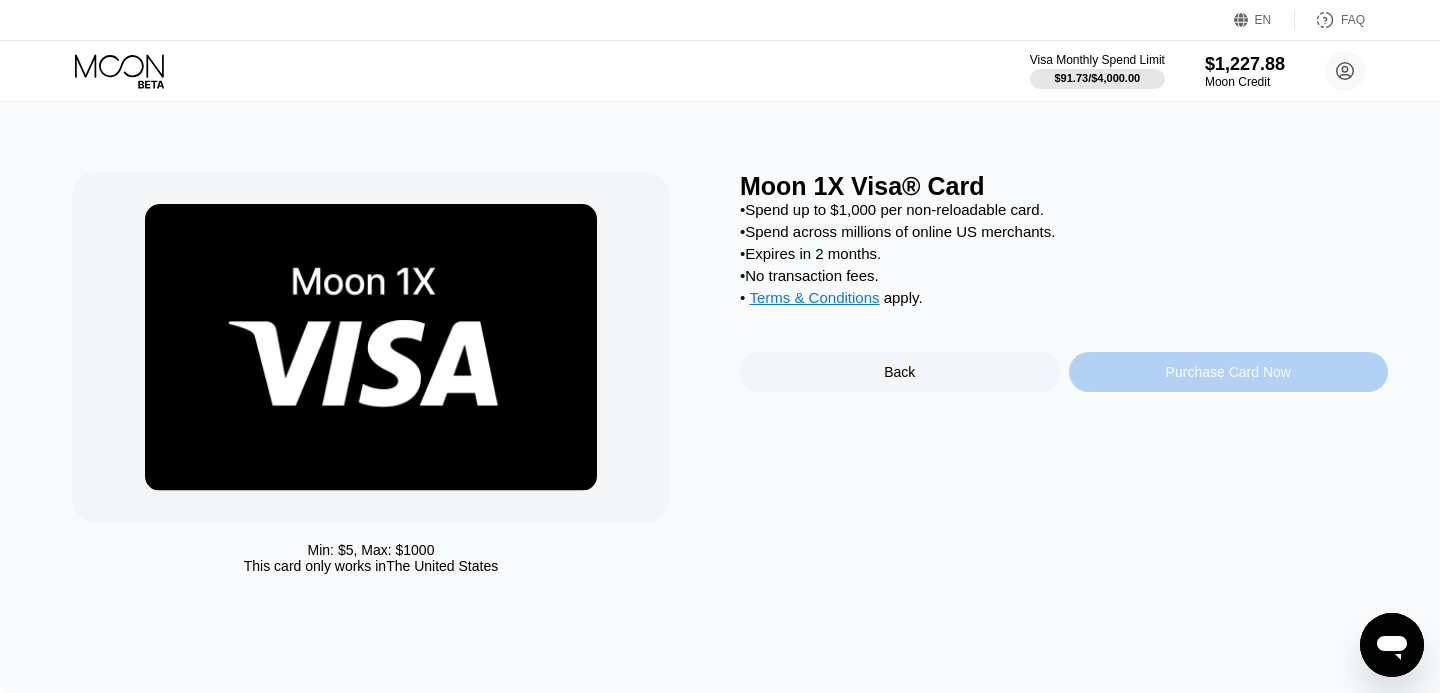 click on "Purchase Card Now" at bounding box center [1228, 372] 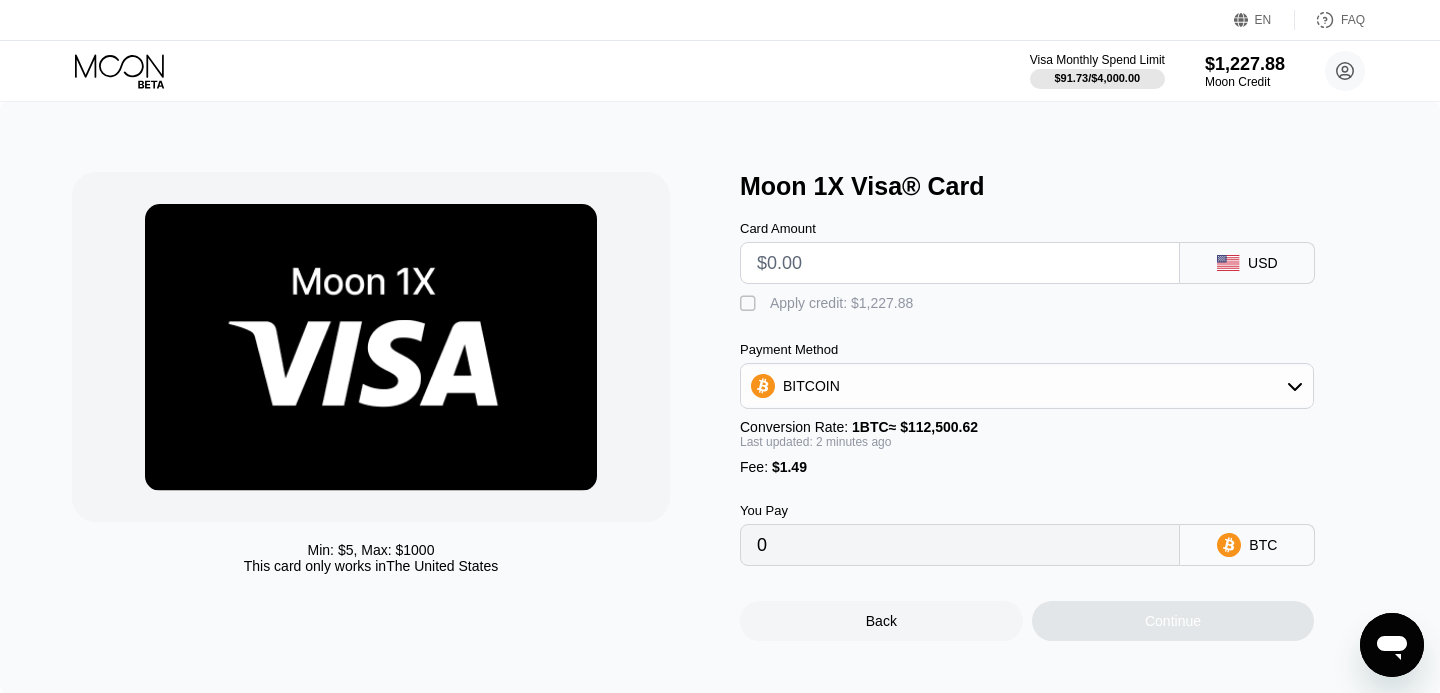 click at bounding box center (960, 263) 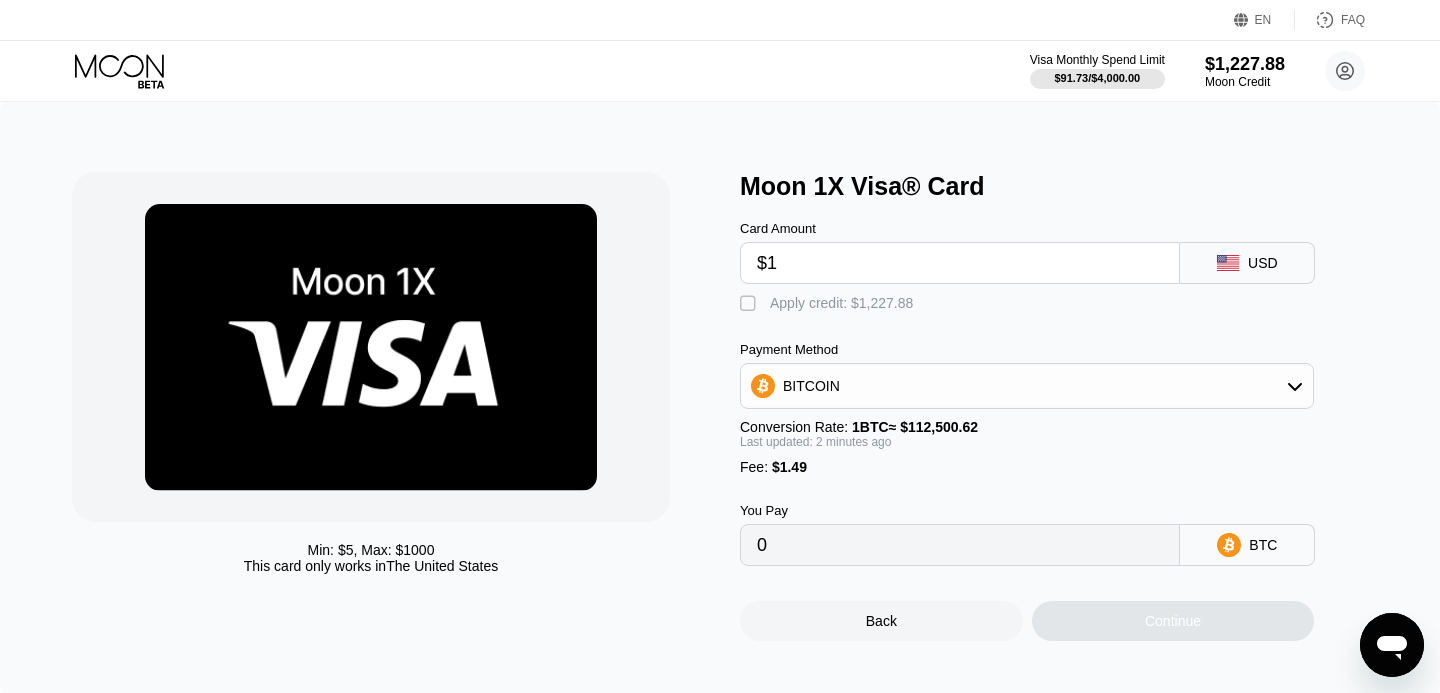 type on "0.00002214" 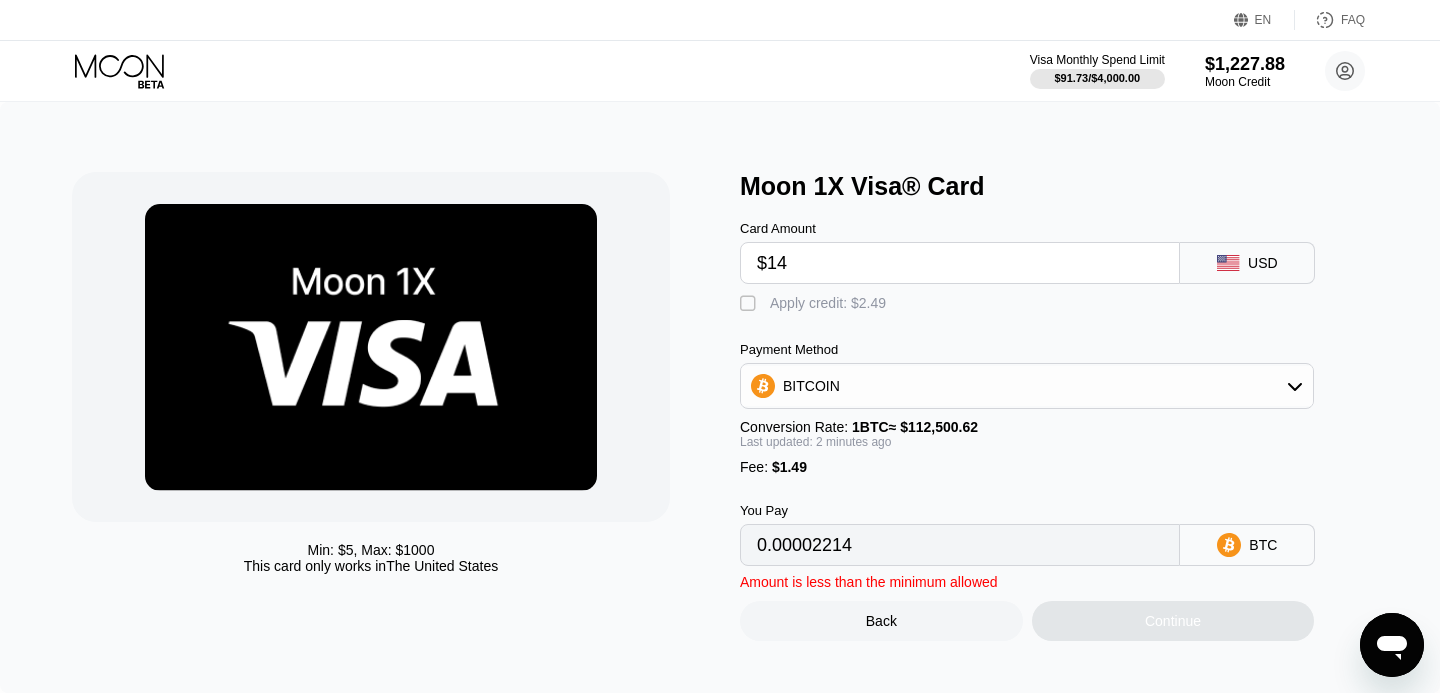 type on "$140" 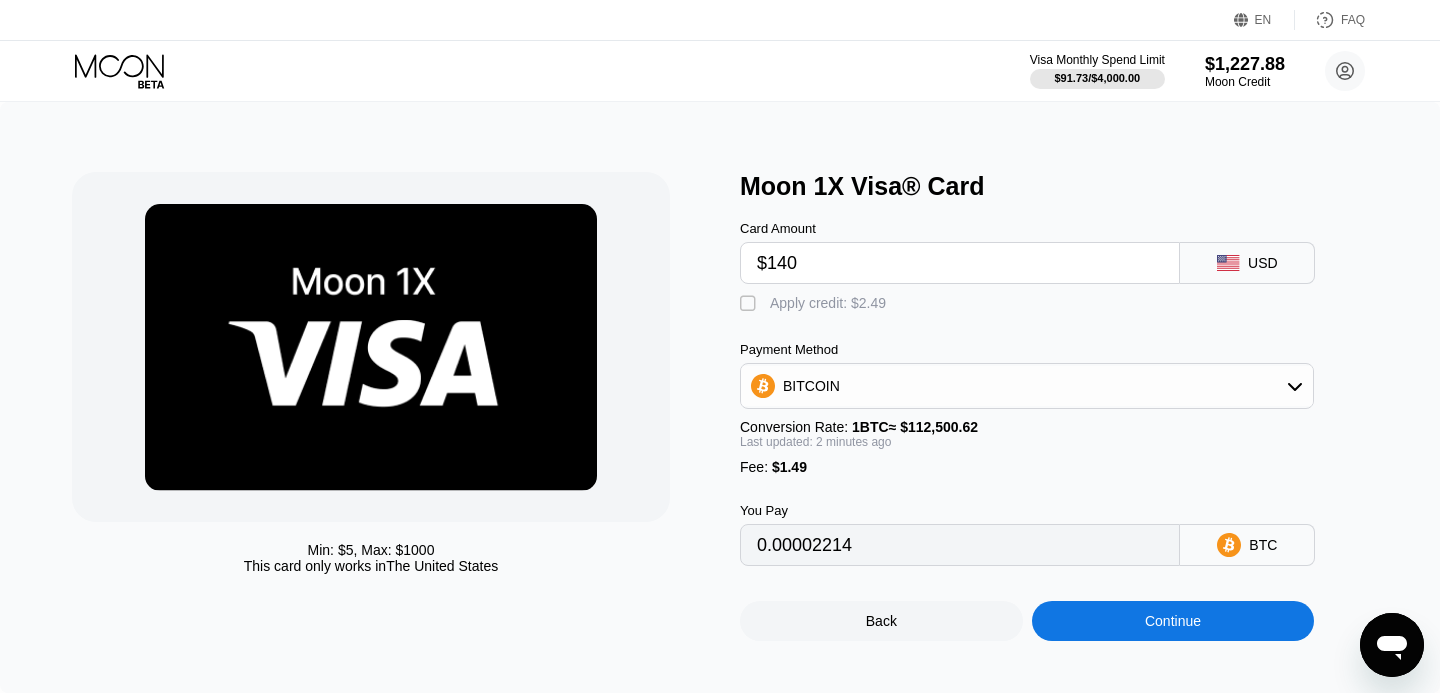 type on "0.00125769" 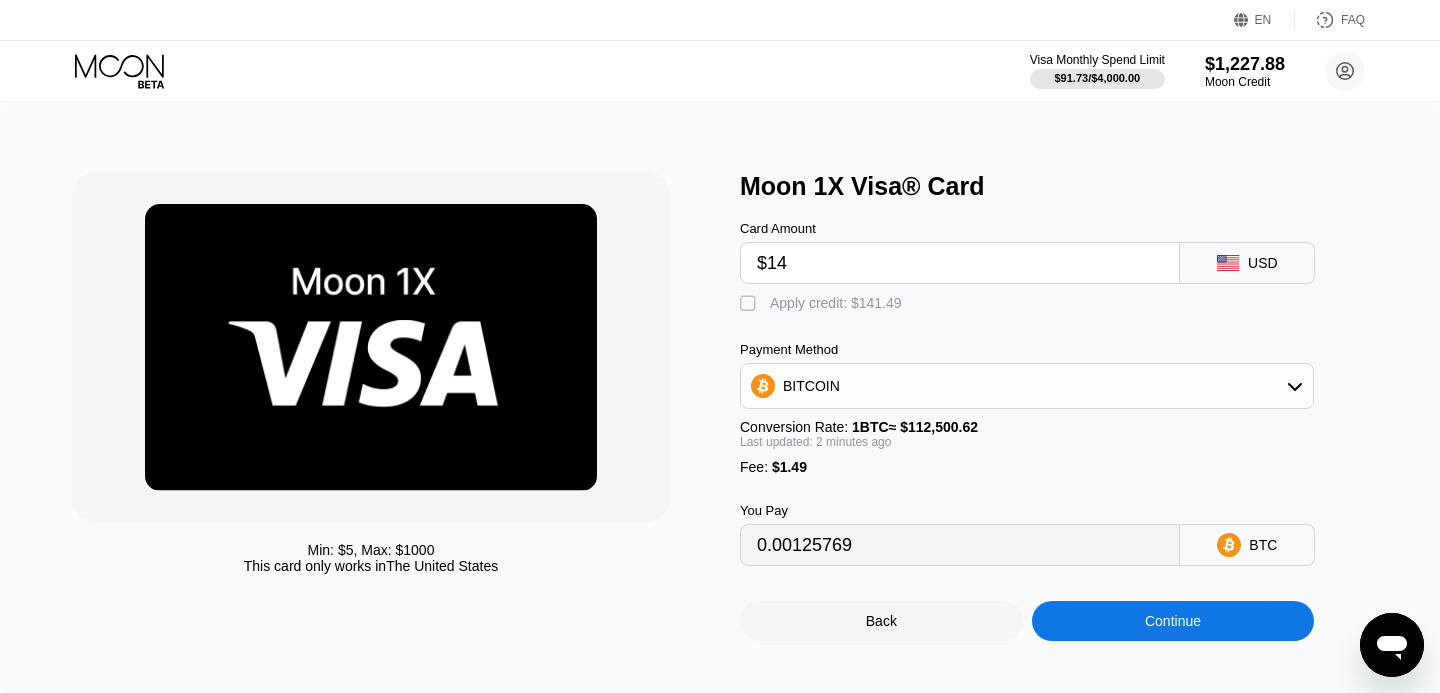 type on "$1" 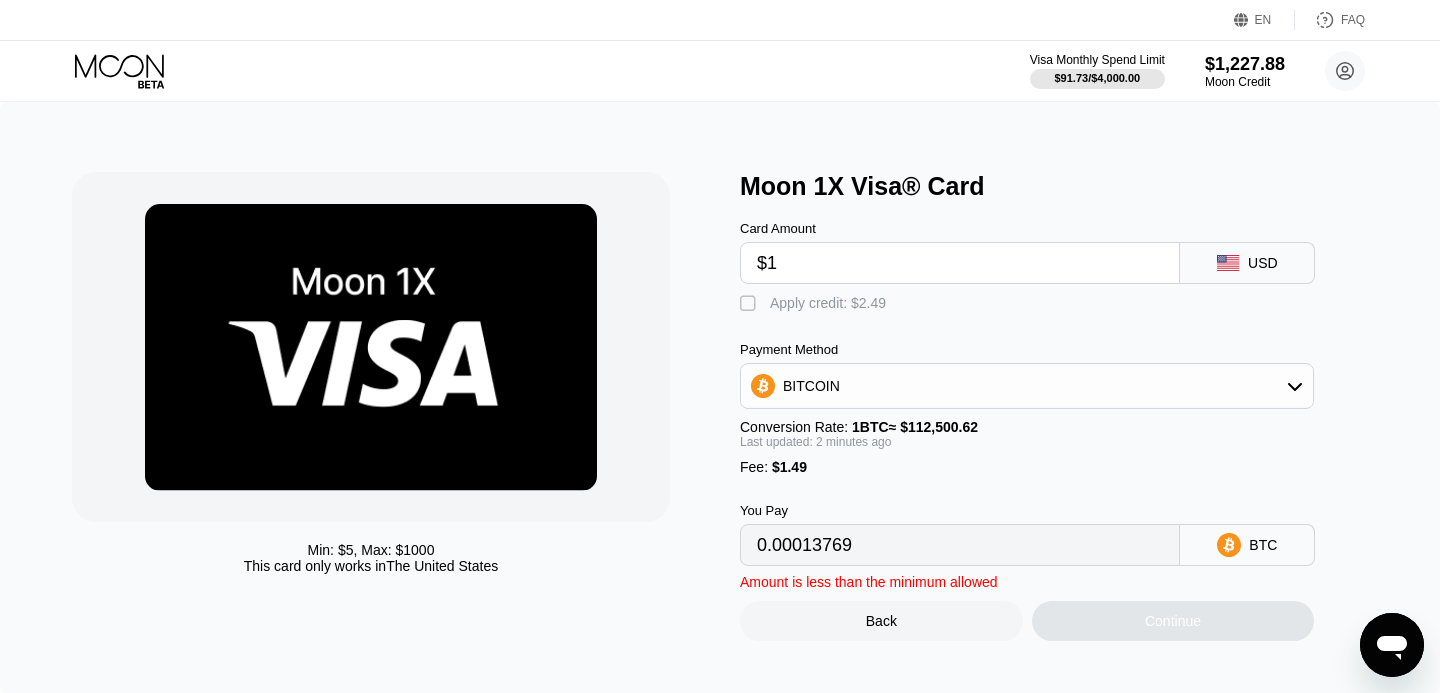 type on "0.00002214" 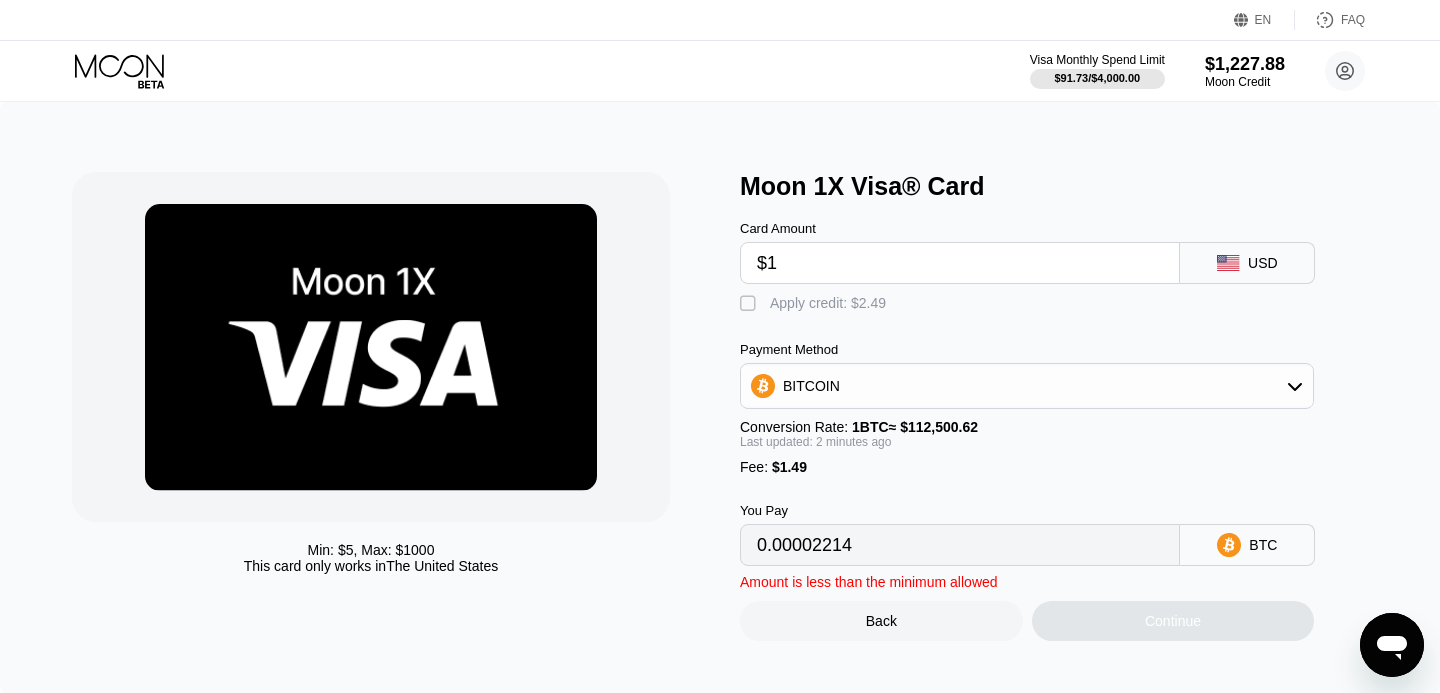 type on "$15" 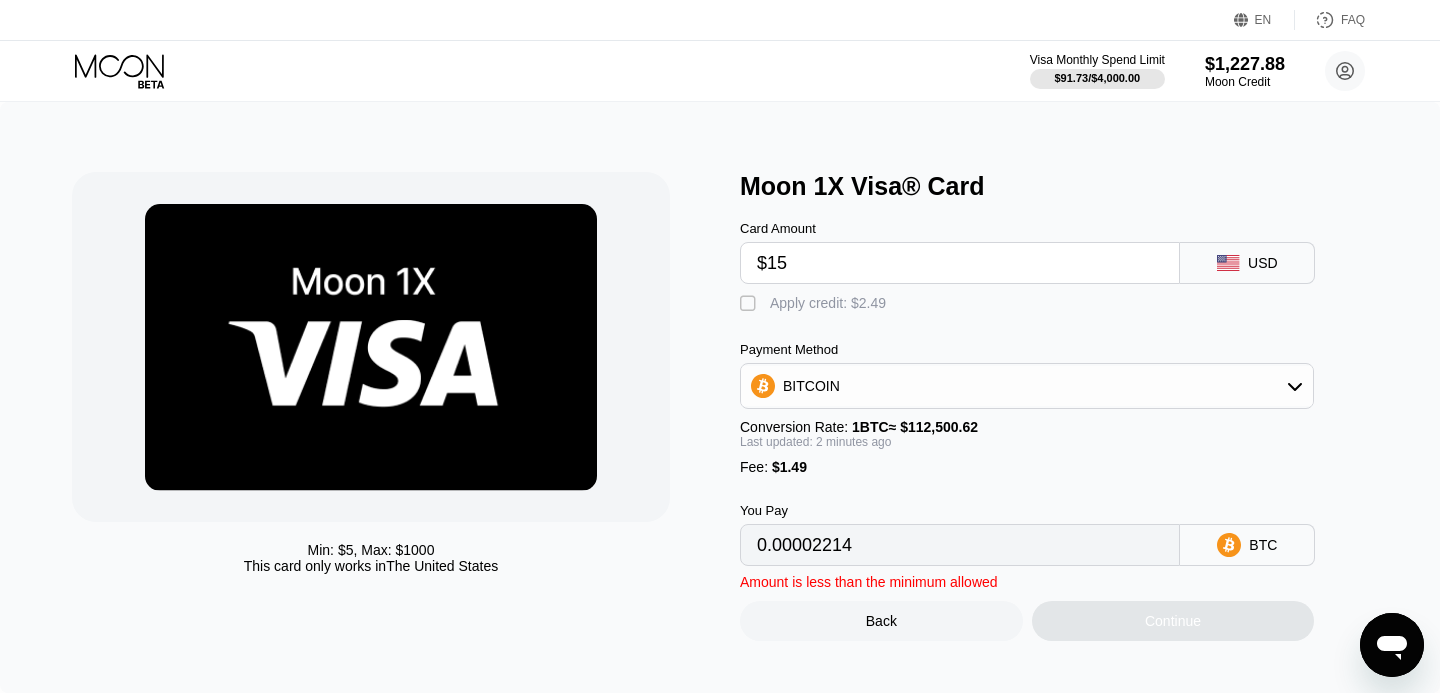 type on "0.00014658" 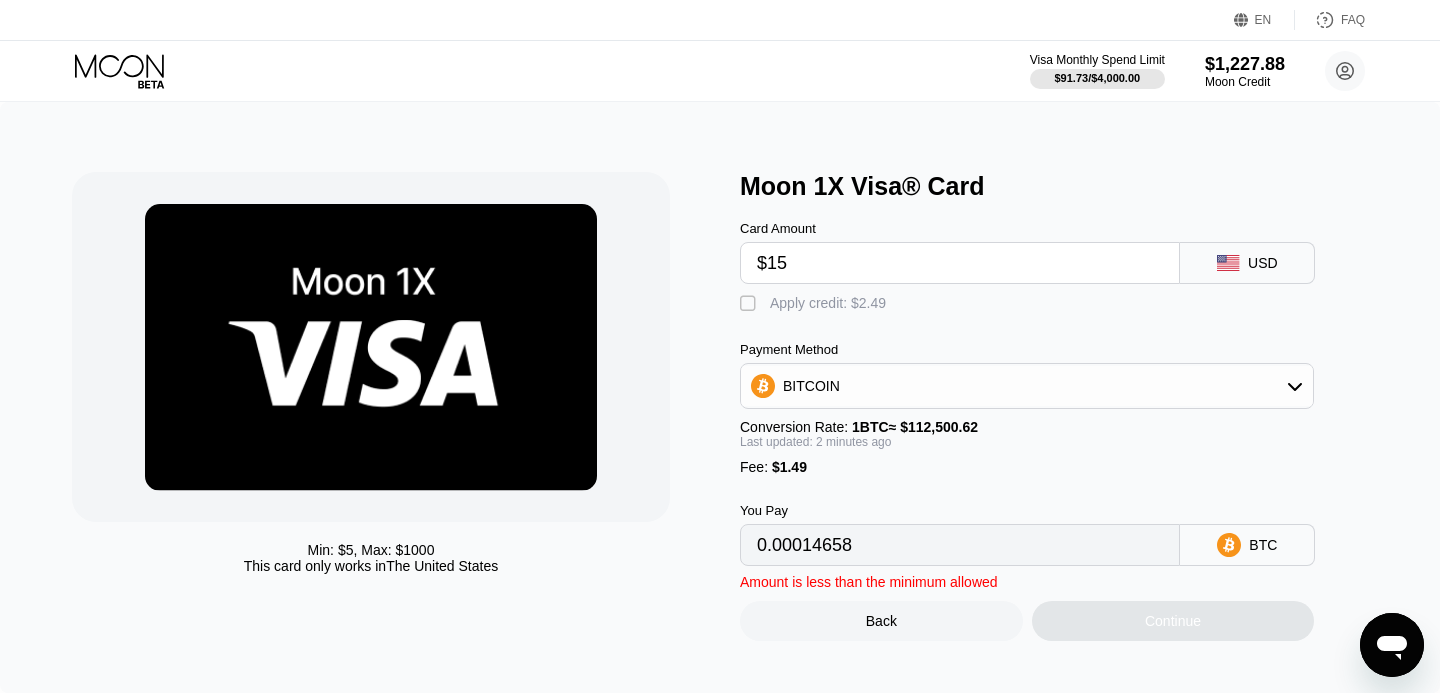 type on "$150" 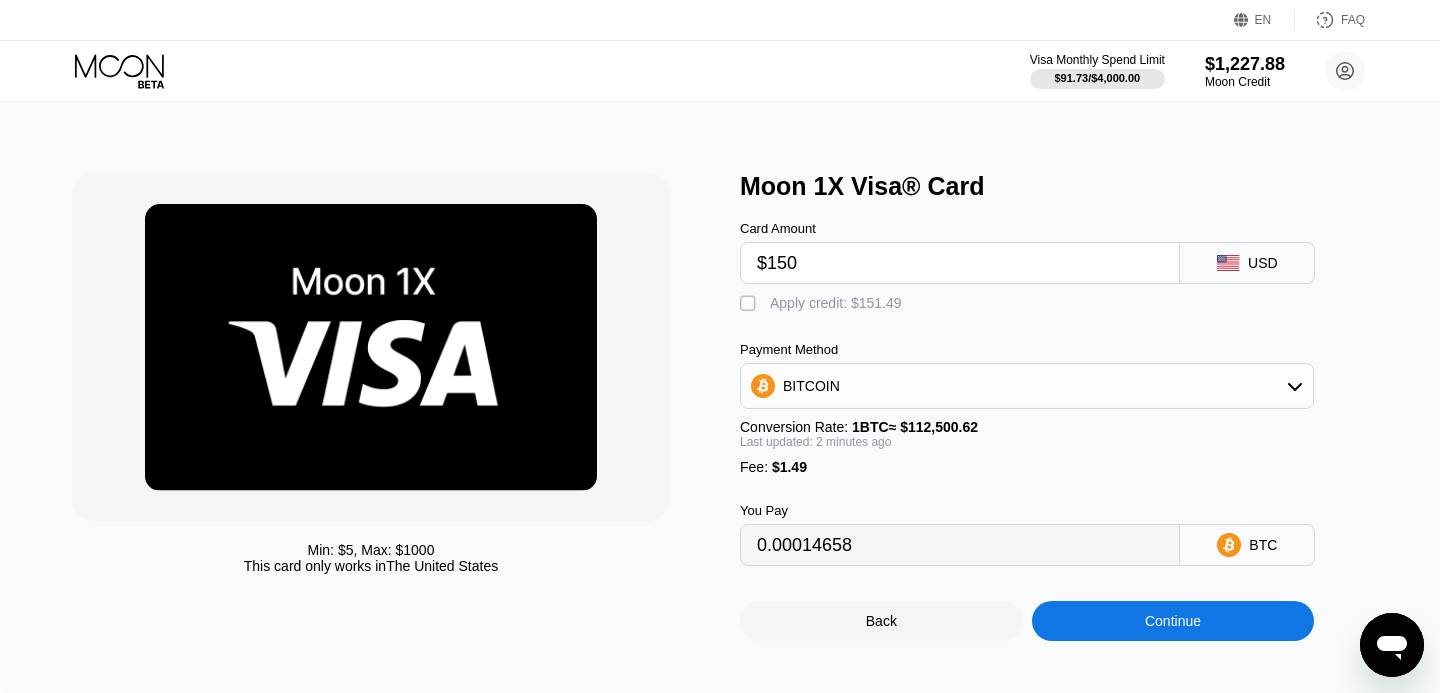 type on "0.00134658" 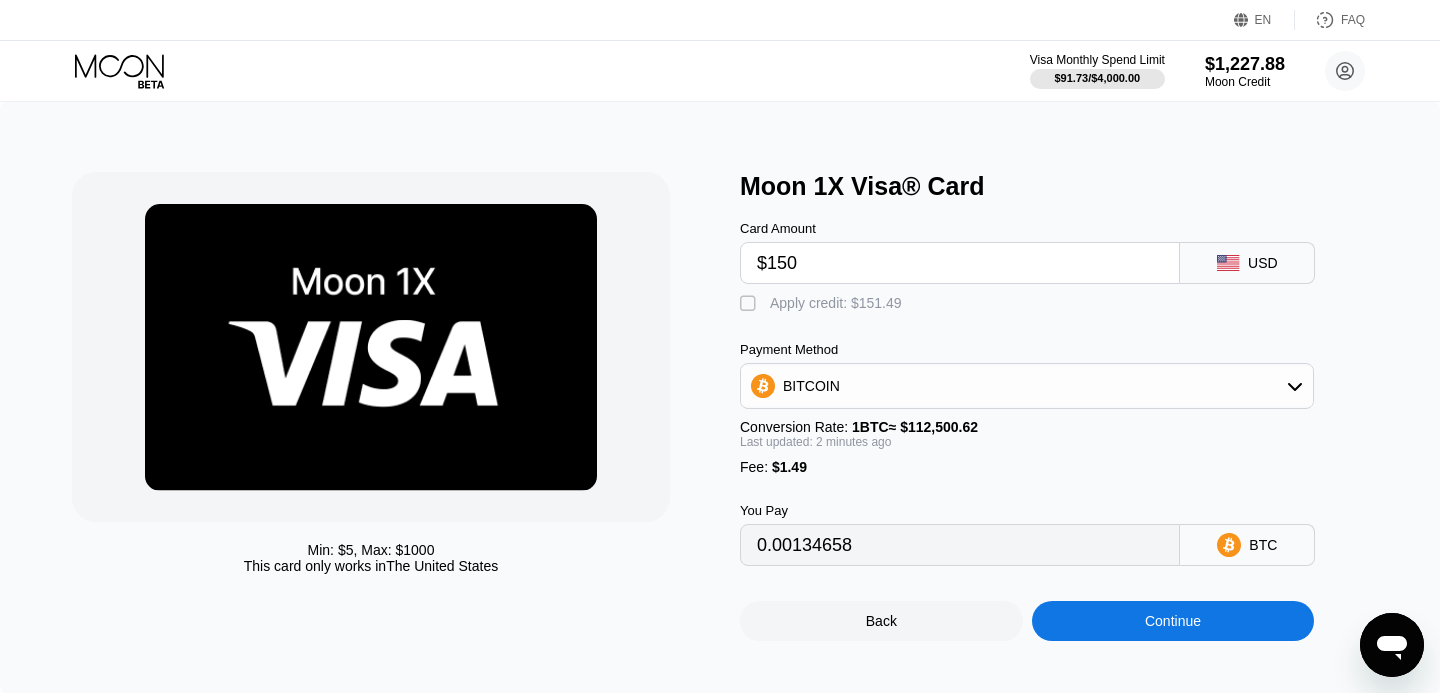 type on "$150" 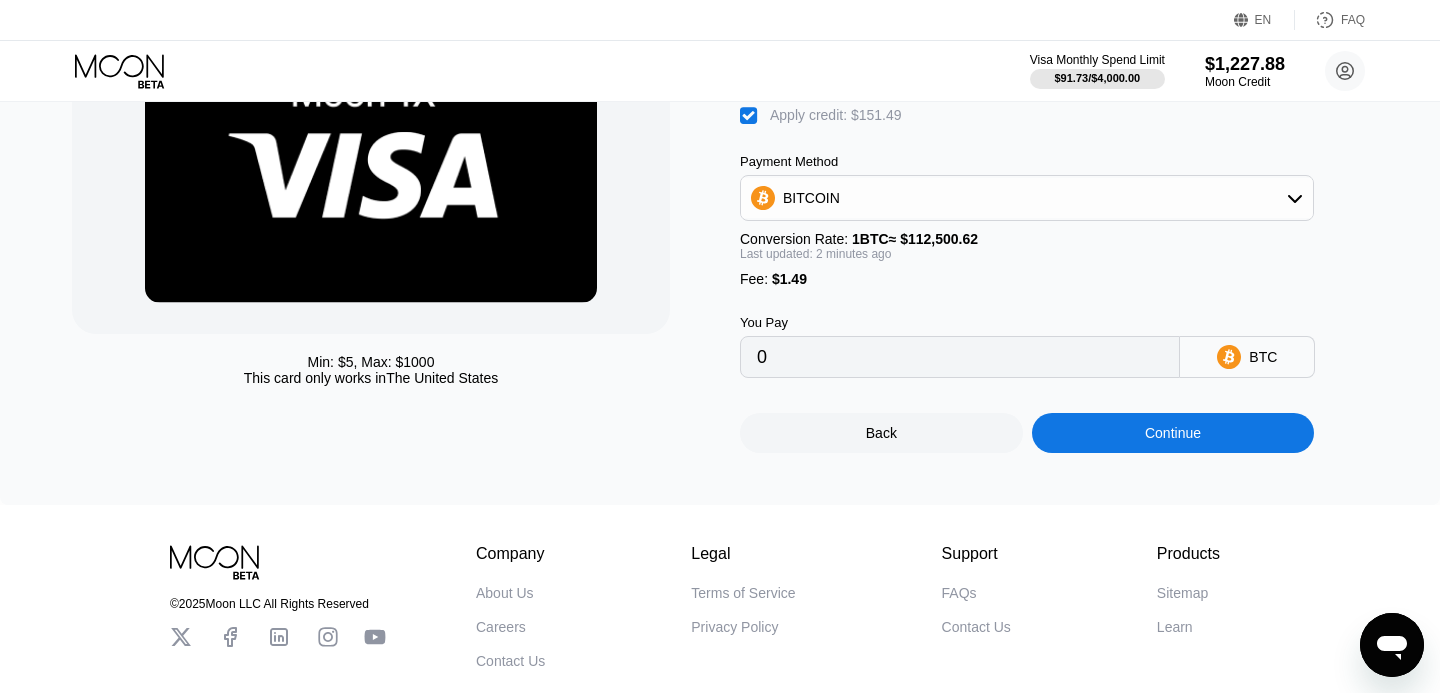 scroll, scrollTop: 204, scrollLeft: 0, axis: vertical 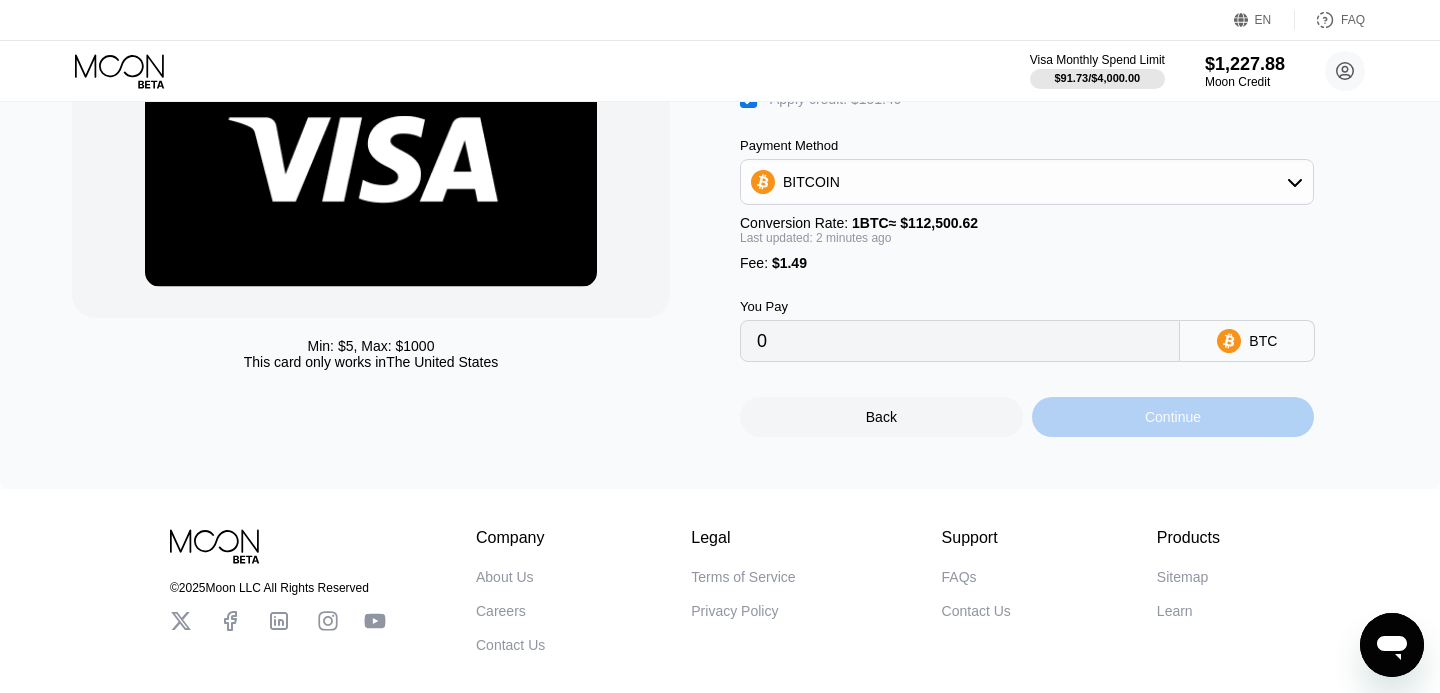 click on "Continue" at bounding box center [1173, 417] 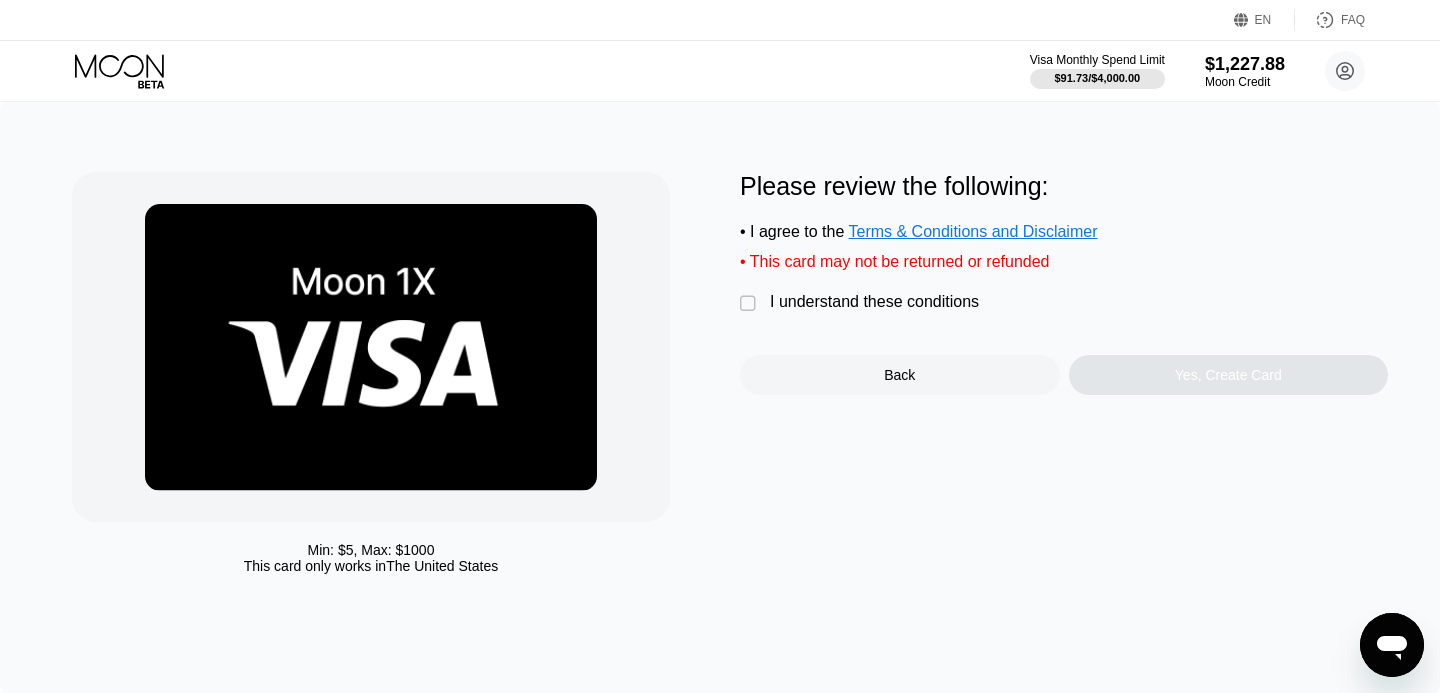 click on "I understand these conditions" at bounding box center [874, 302] 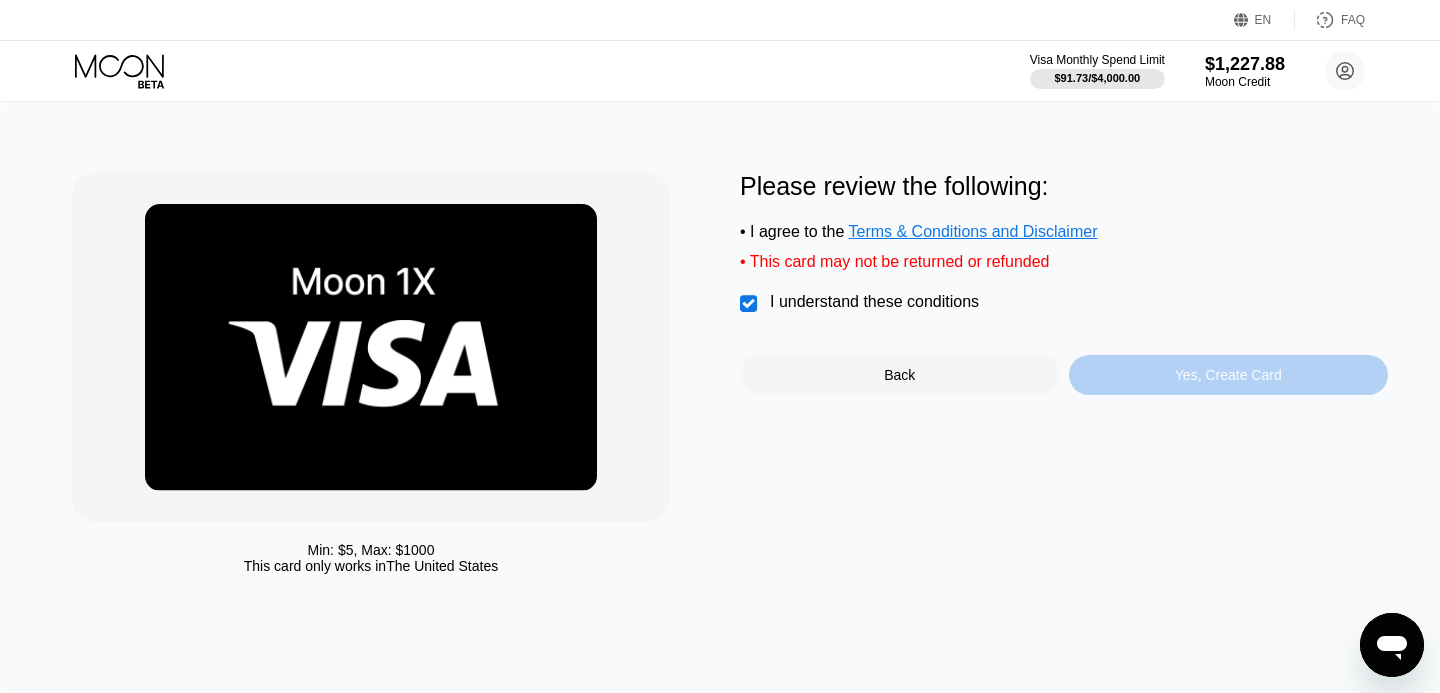 click on "Yes, Create Card" at bounding box center (1229, 375) 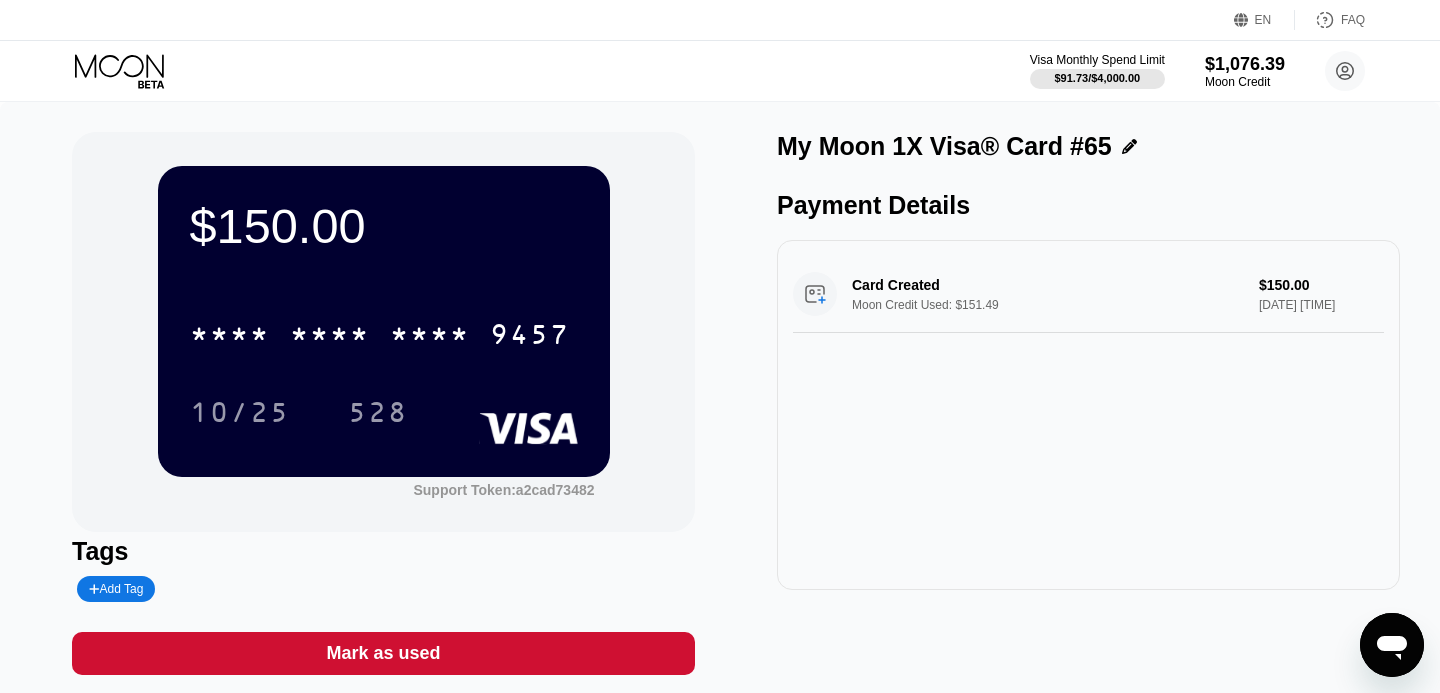 click on "9457" at bounding box center [530, 337] 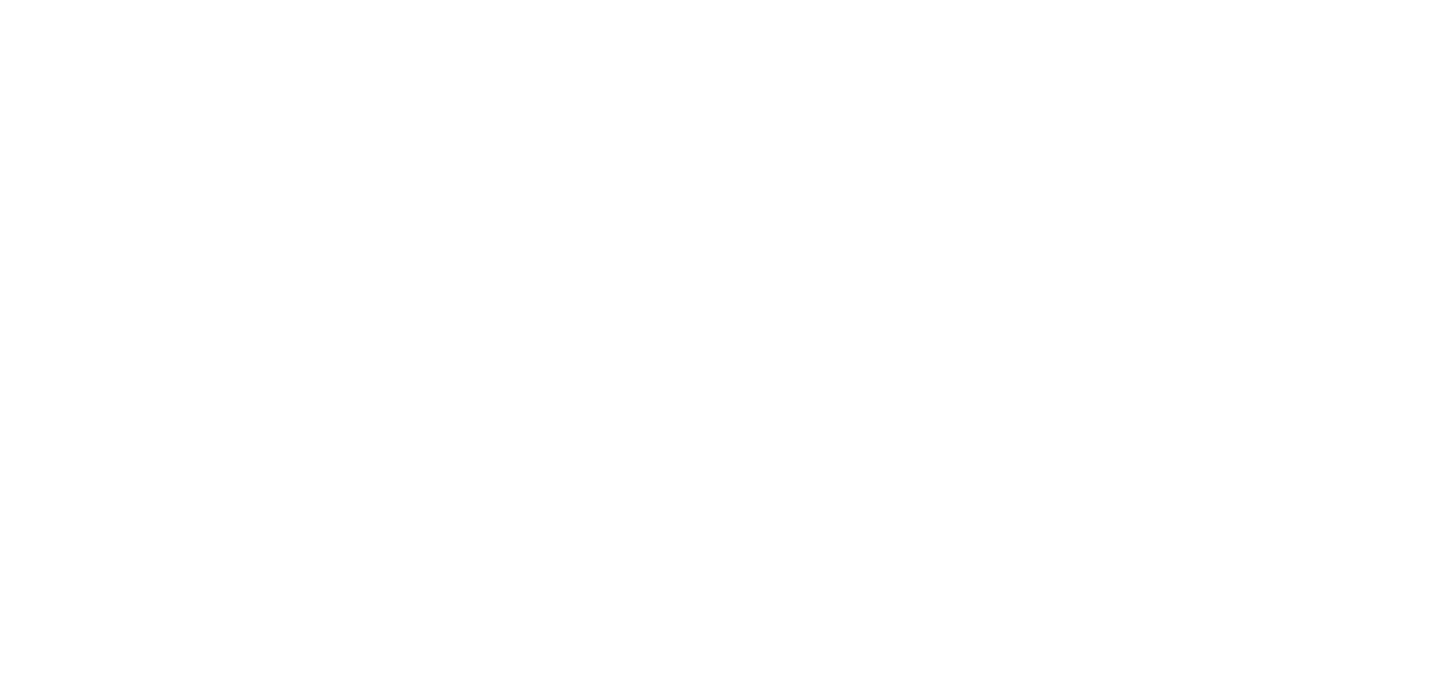 scroll, scrollTop: 0, scrollLeft: 0, axis: both 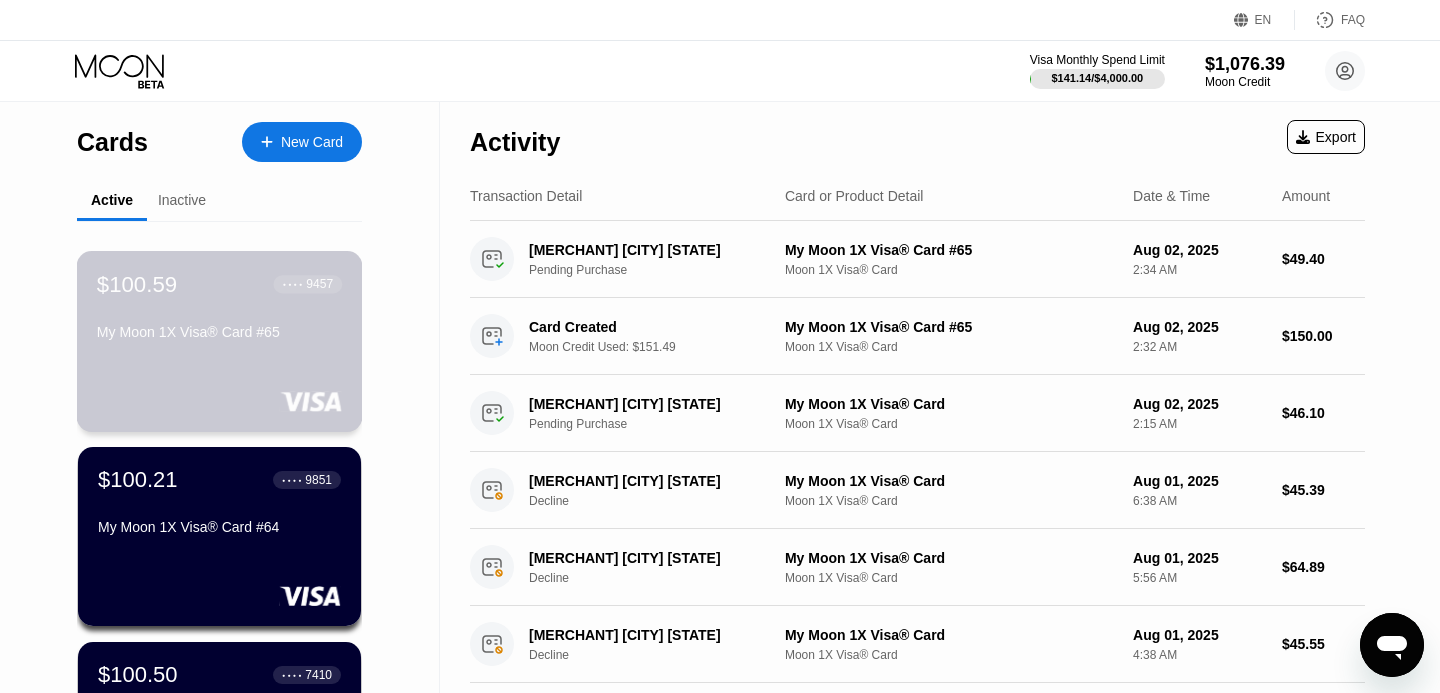 click on "My Moon 1X Visa® Card #65" at bounding box center [219, 332] 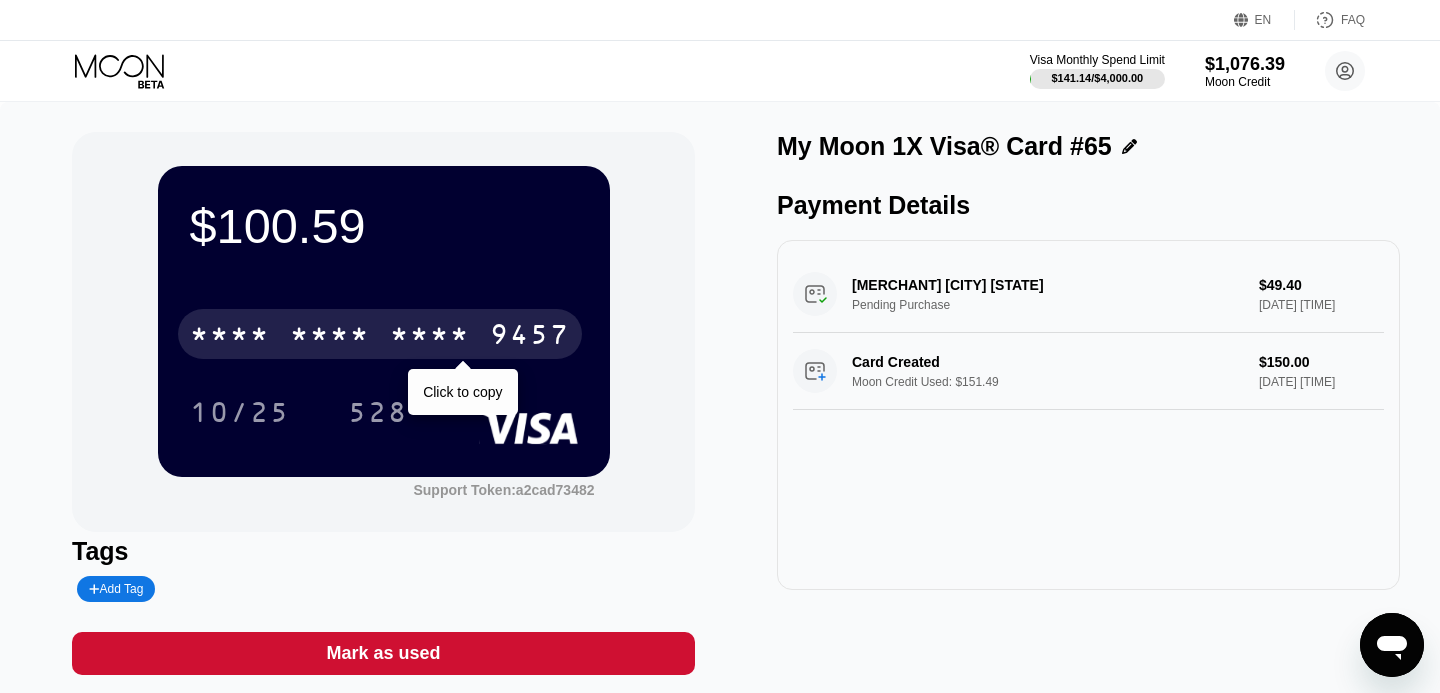 click on "9457" at bounding box center (530, 337) 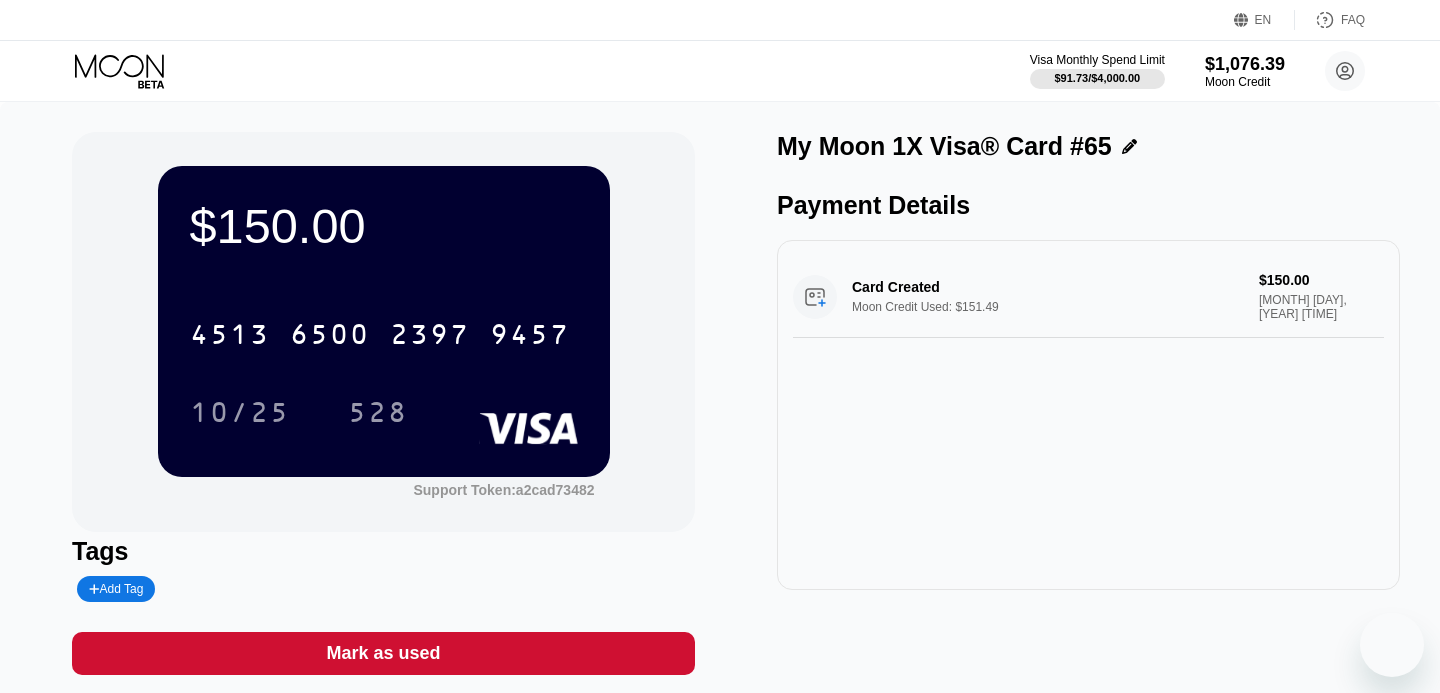 scroll, scrollTop: 0, scrollLeft: 0, axis: both 